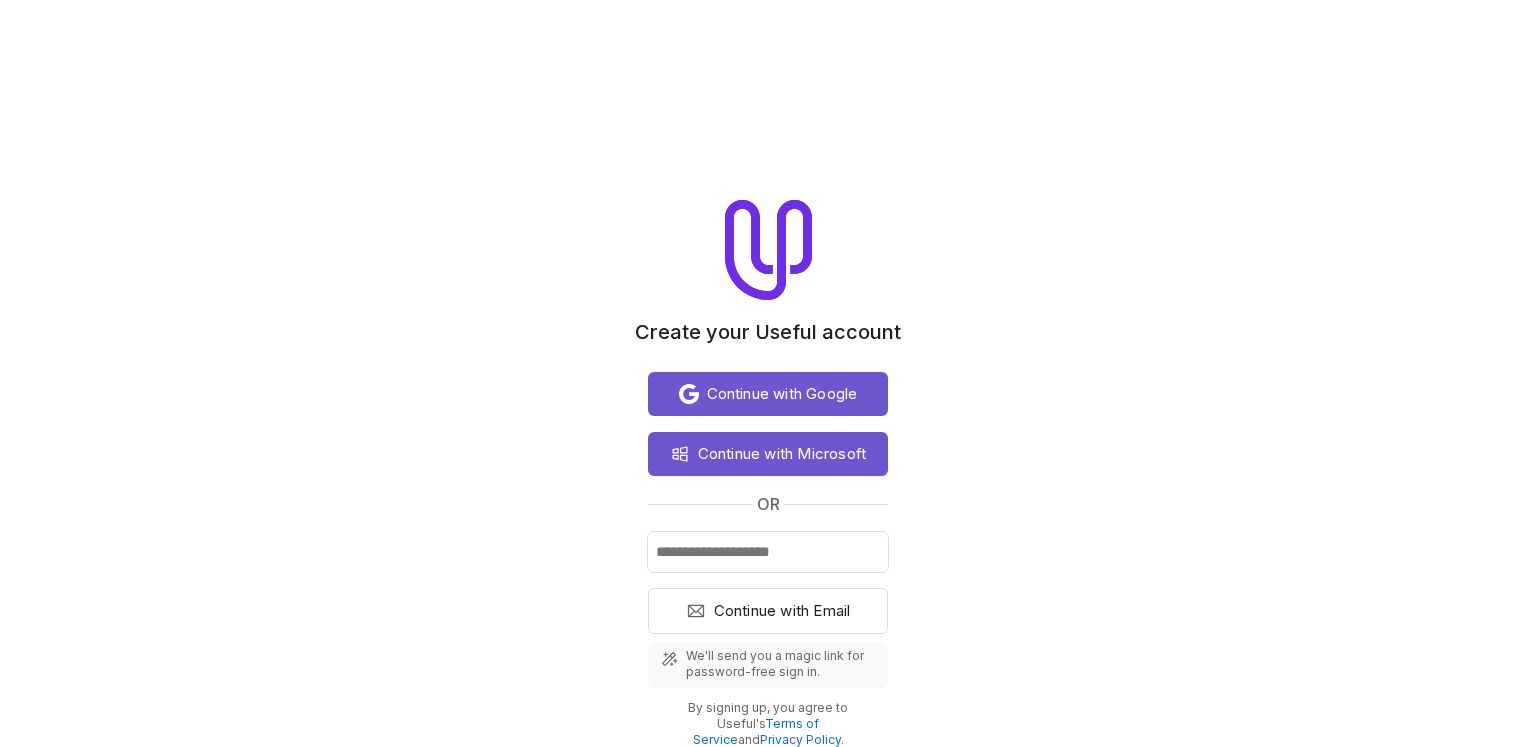 scroll, scrollTop: 0, scrollLeft: 0, axis: both 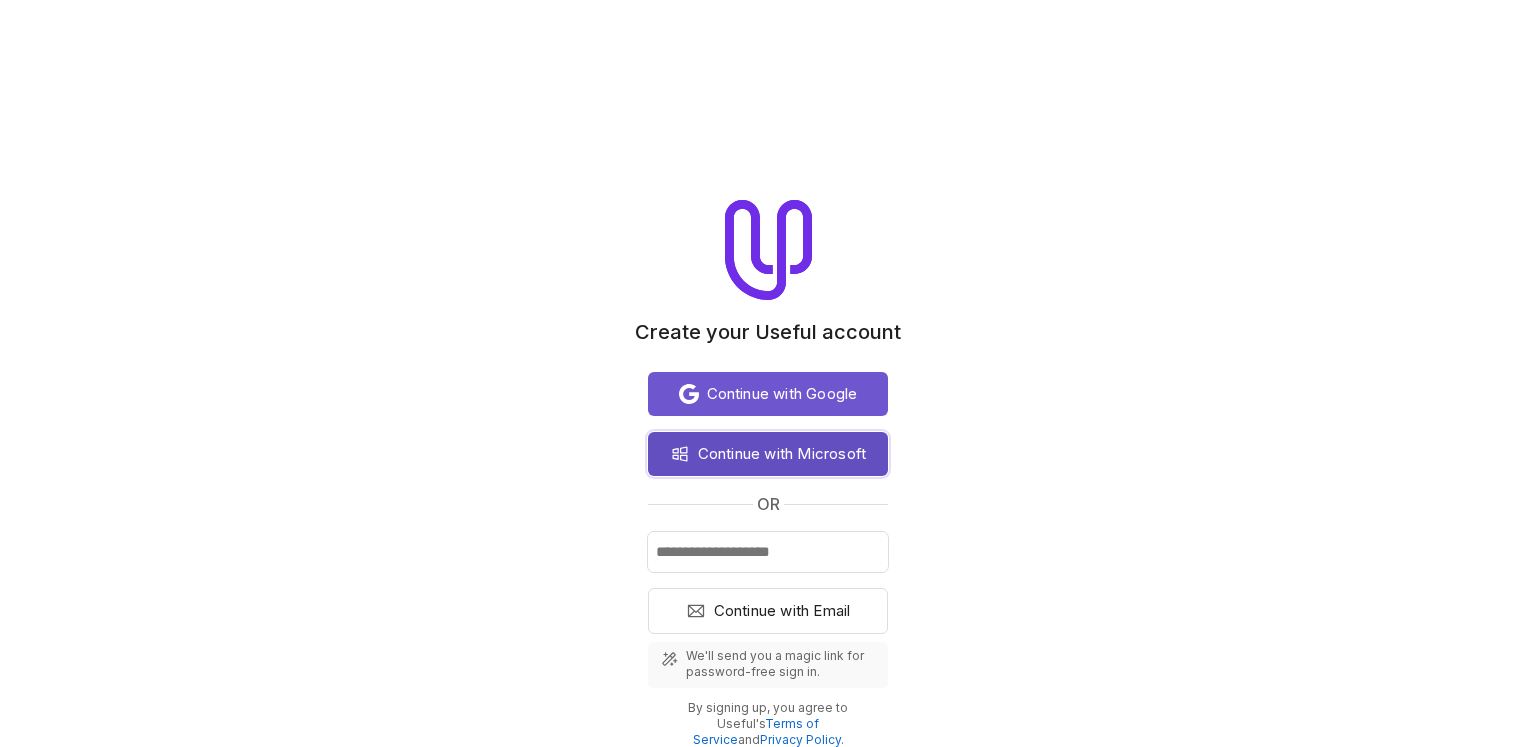 click on "Continue with Microsoft" at bounding box center [782, 454] 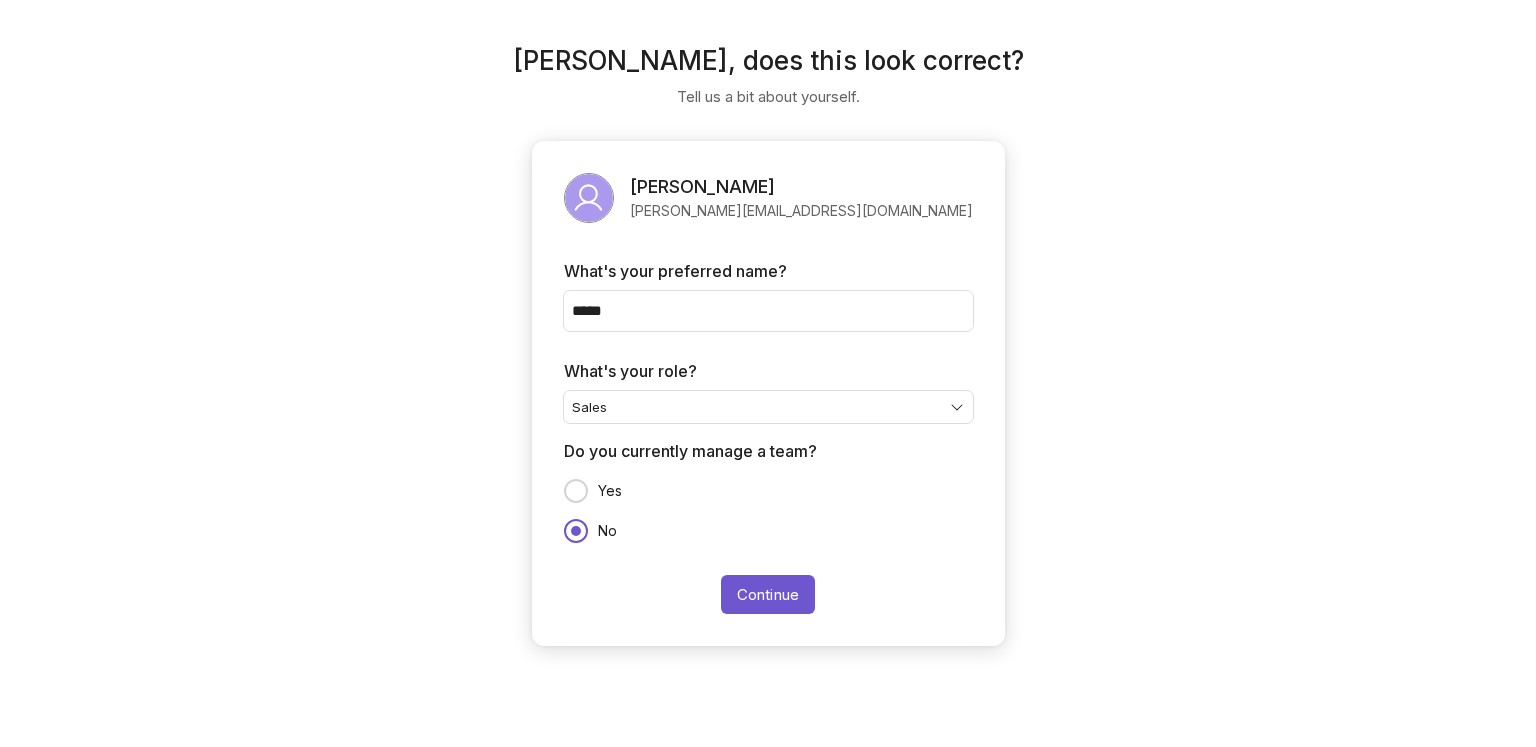 scroll, scrollTop: 0, scrollLeft: 0, axis: both 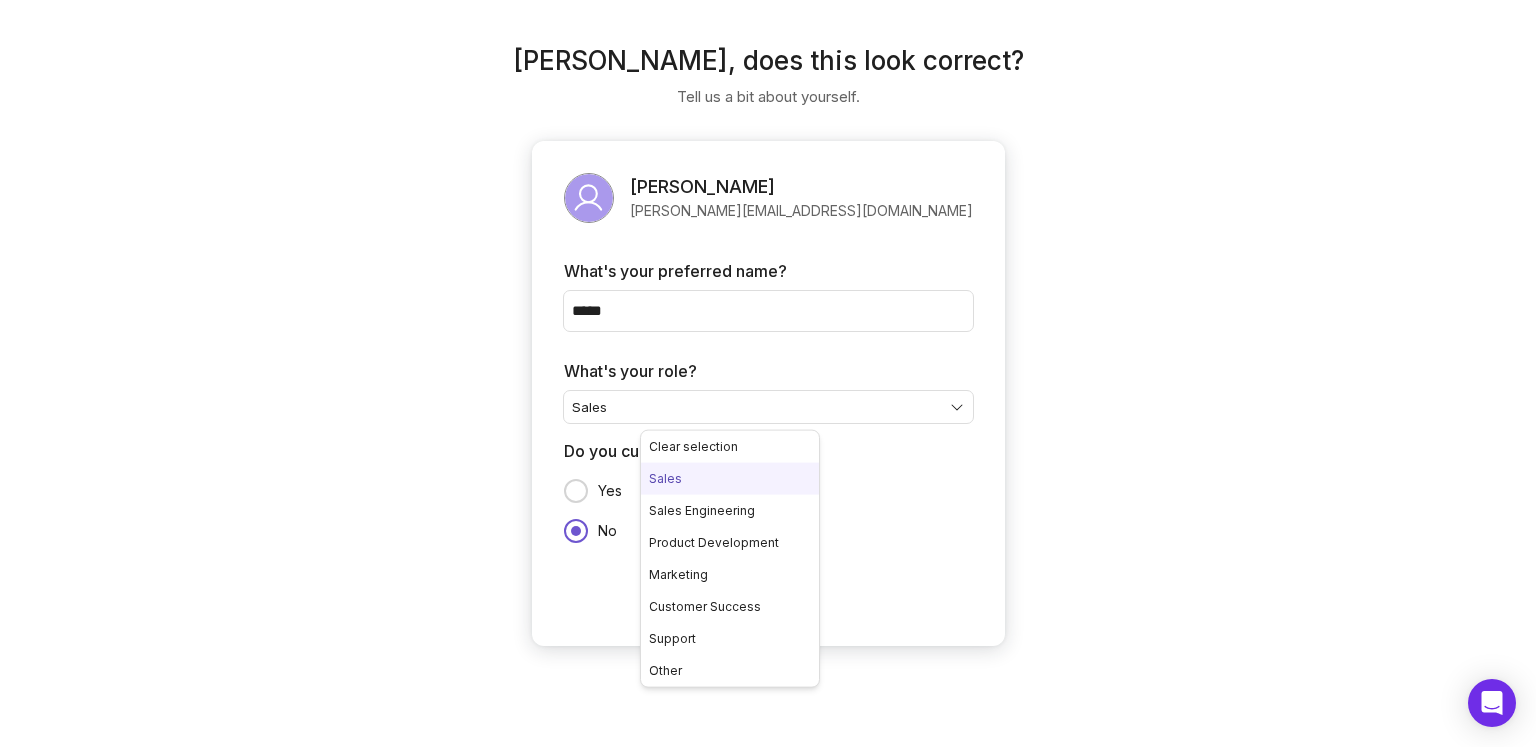 click on "**********" at bounding box center [768, 373] 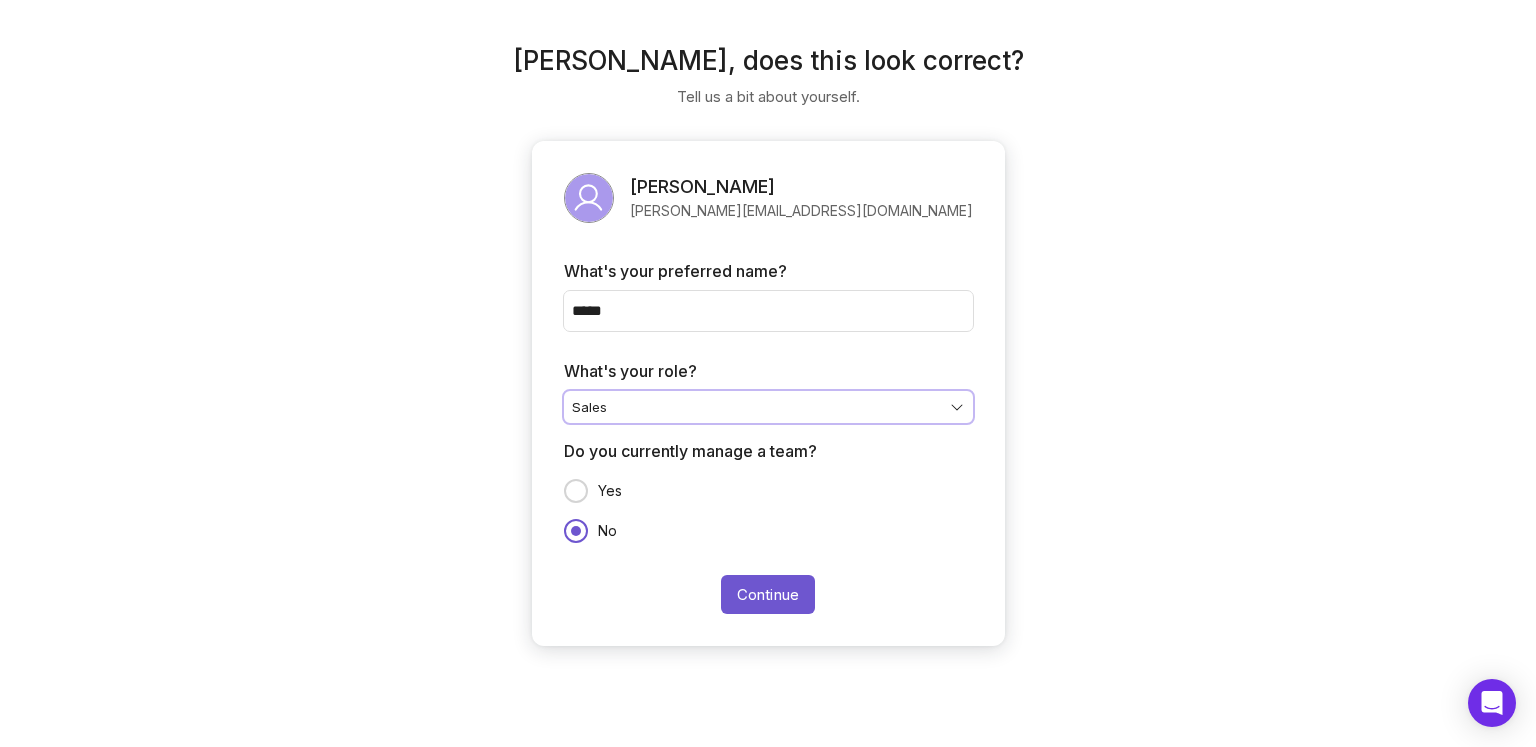 click on "**********" at bounding box center [768, 373] 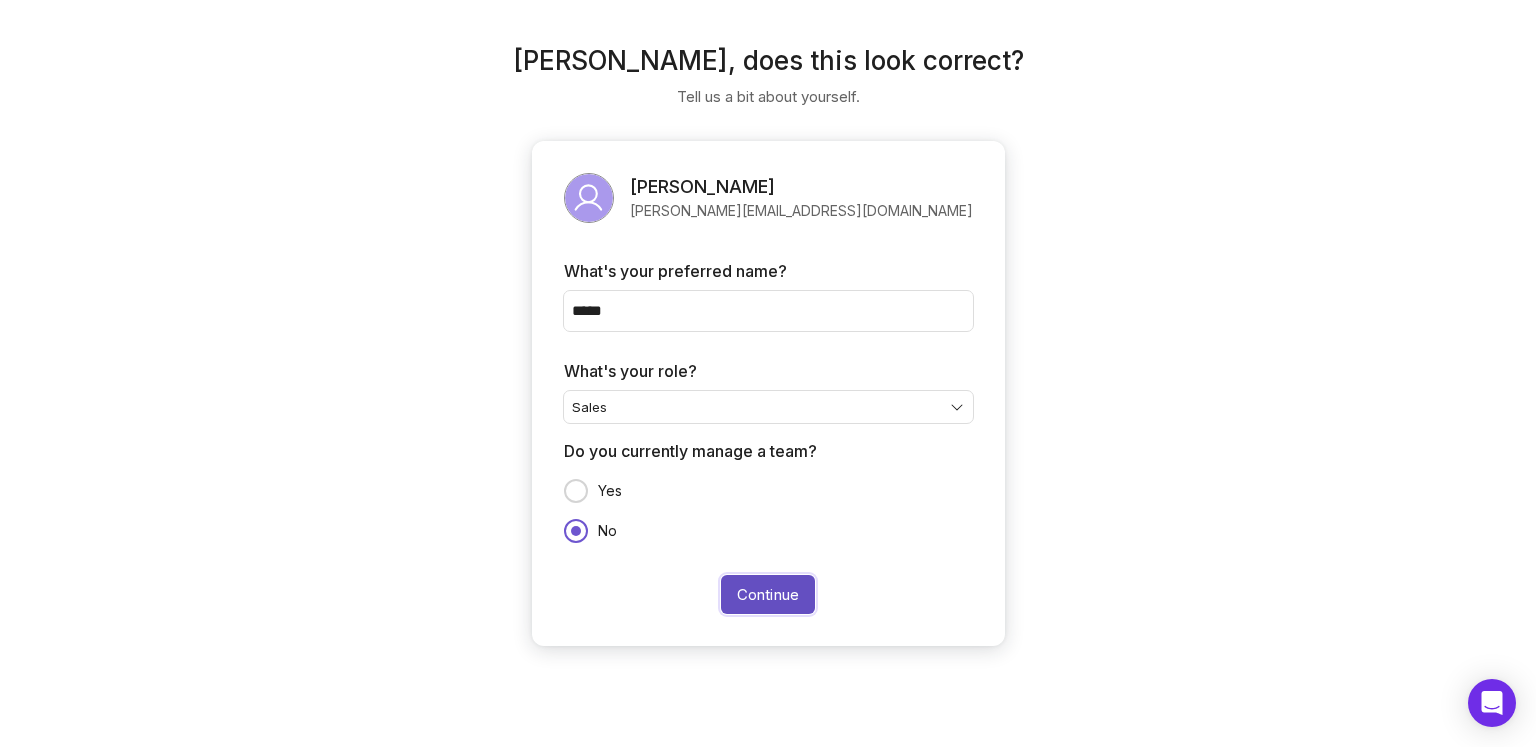 click on "Continue" at bounding box center (768, 594) 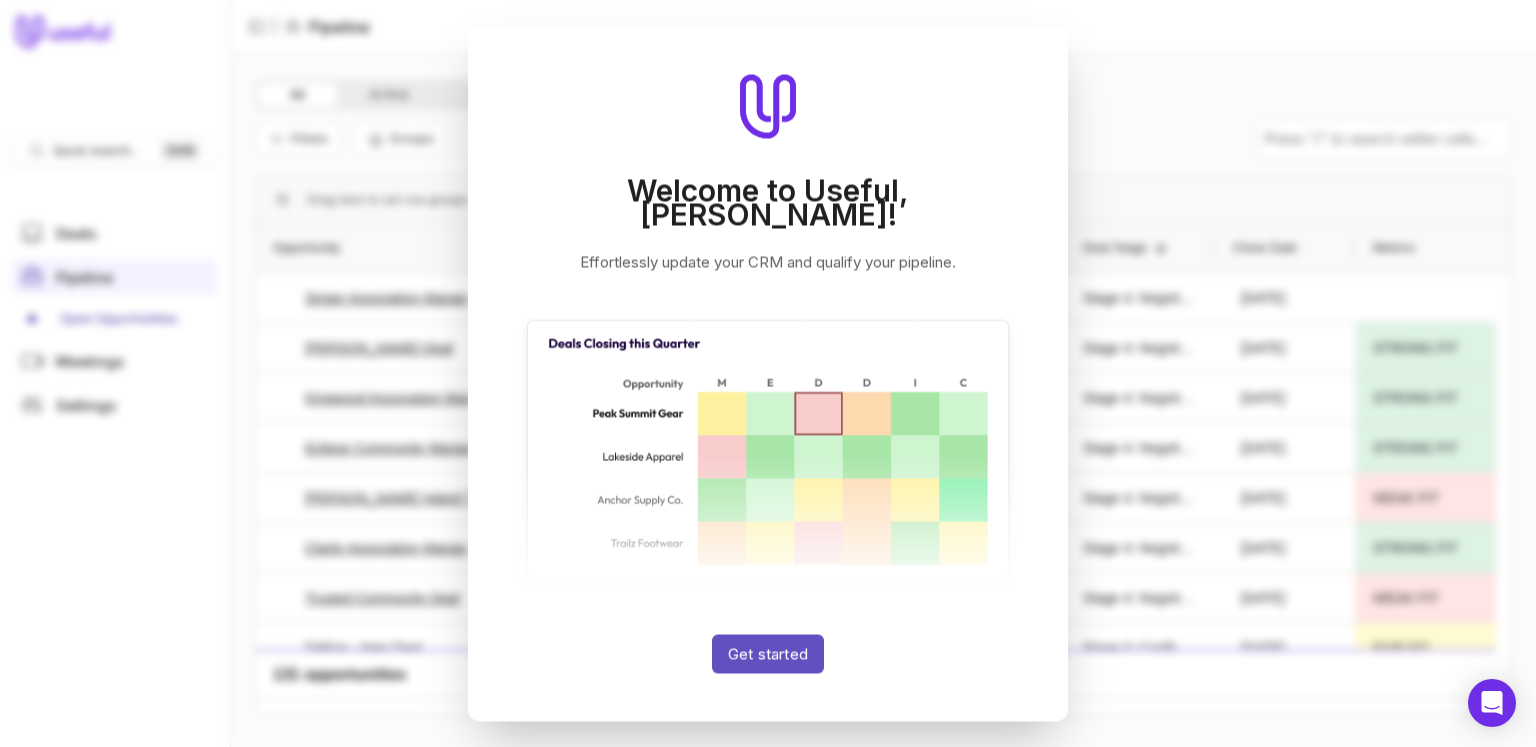 click on "Welcome to Useful, [PERSON_NAME]! Effortlessly update your CRM and qualify your pipeline. Get started" at bounding box center (768, 373) 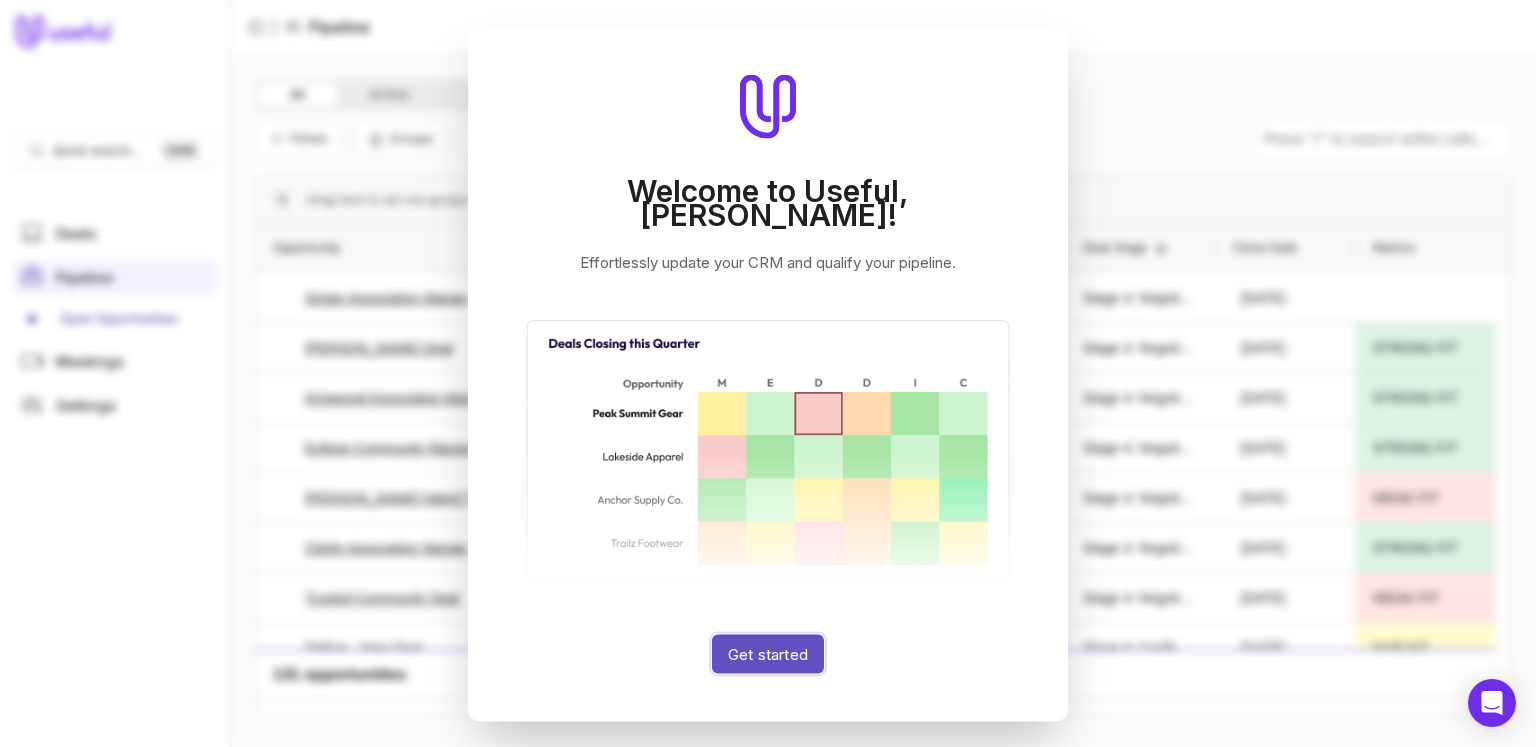 click on "Get started" at bounding box center [768, 653] 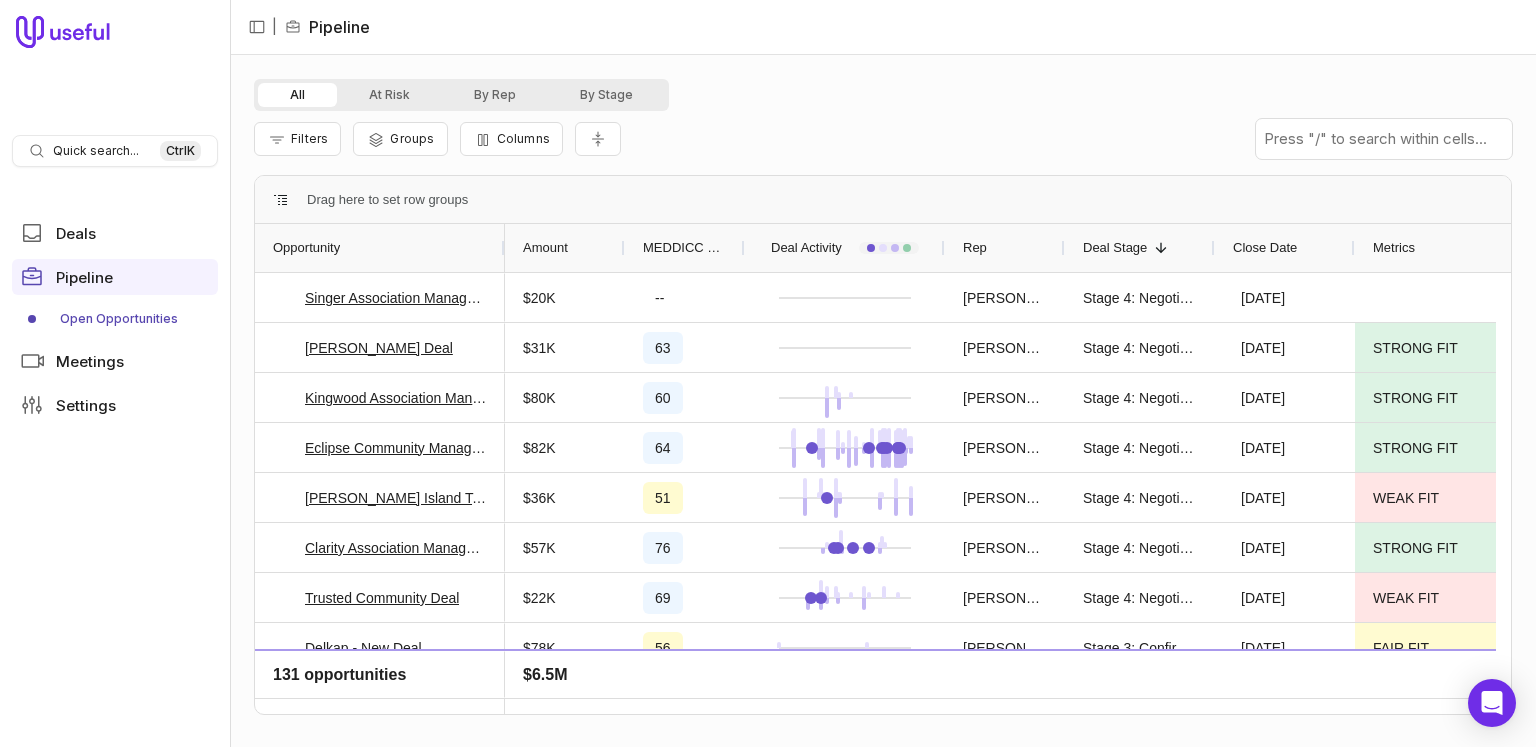 click on "Quick search... Ctrl K Deals Pipeline Open Opportunities Meetings Settings" at bounding box center [115, 373] 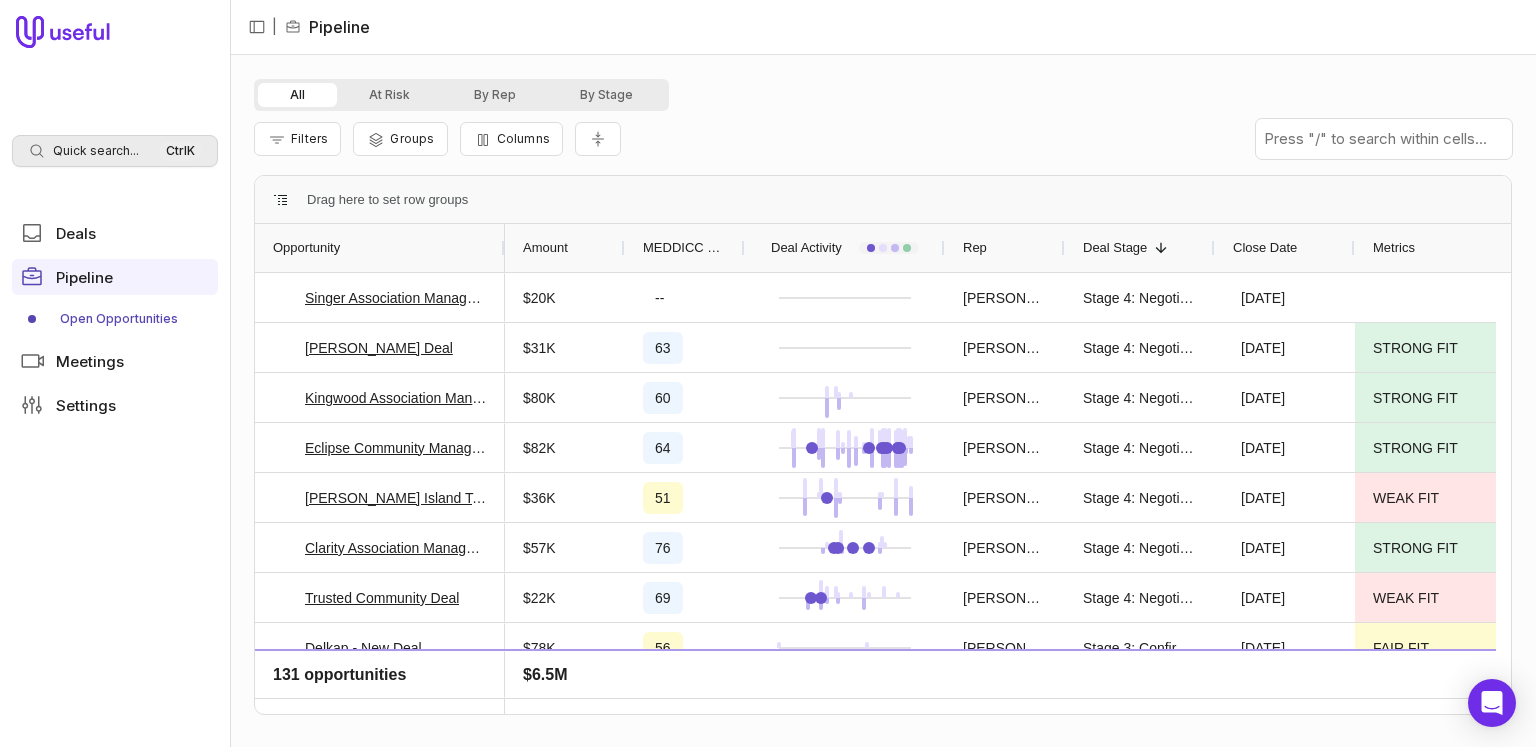 click on "Quick search..." at bounding box center (96, 151) 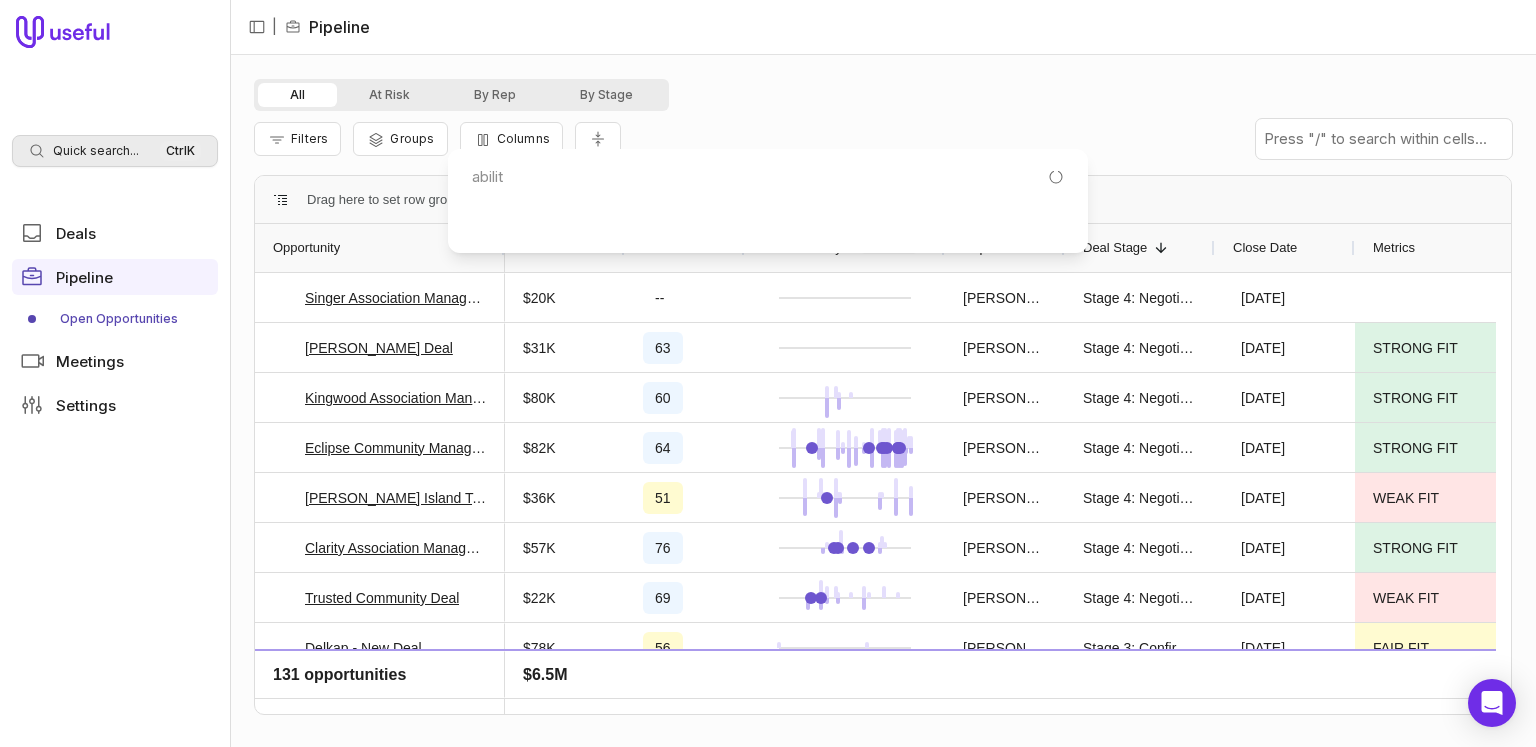 type on "ability" 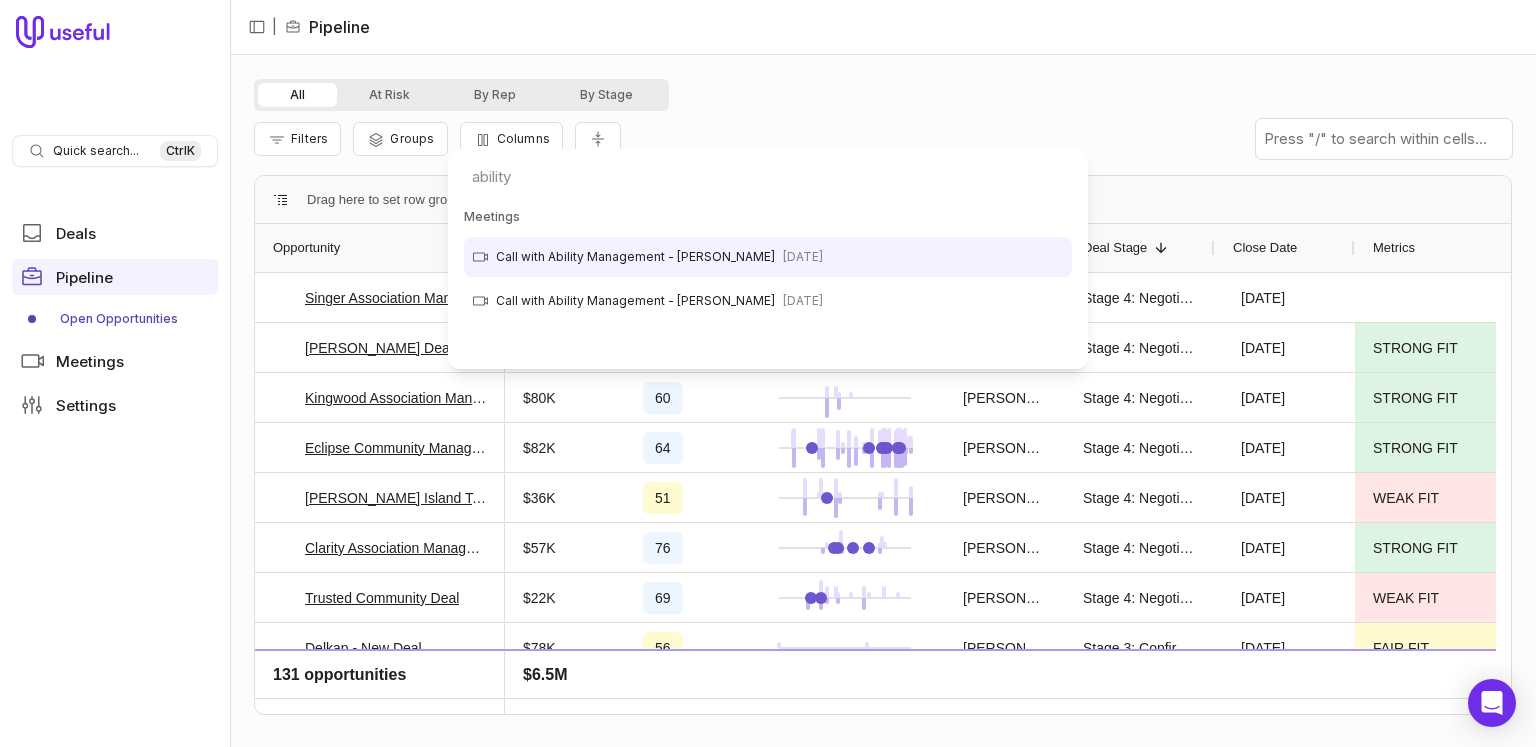 click on "Quick search... Ctrl K Deals Pipeline Open Opportunities Meetings Settings | Pipeline All At Risk By Rep By Stage Filters Groups Columns Drag here to set row groups Drag here to set column labels
Opportunity
Amount
MEDDICC Score
Rep" at bounding box center [768, 373] 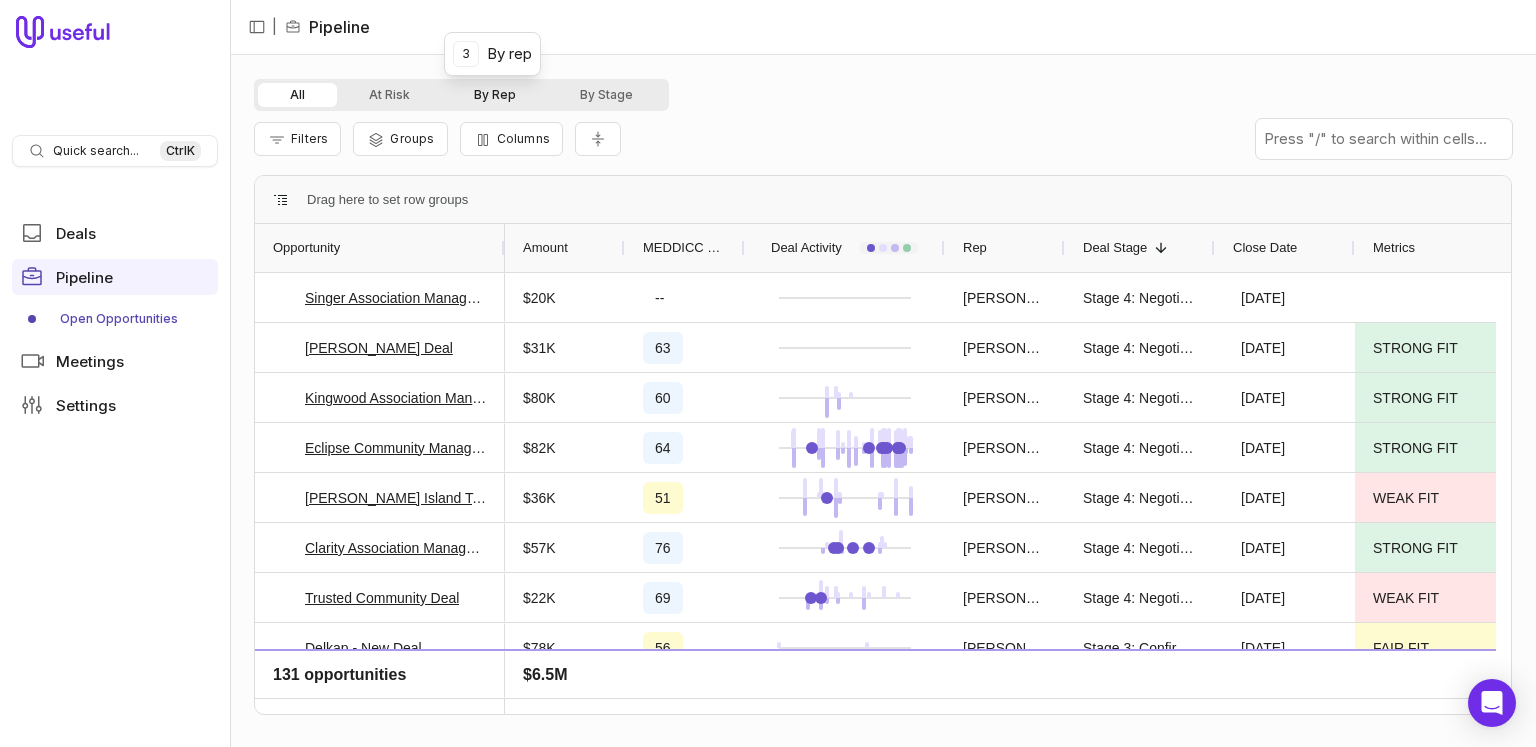 click on "By Rep" at bounding box center (495, 95) 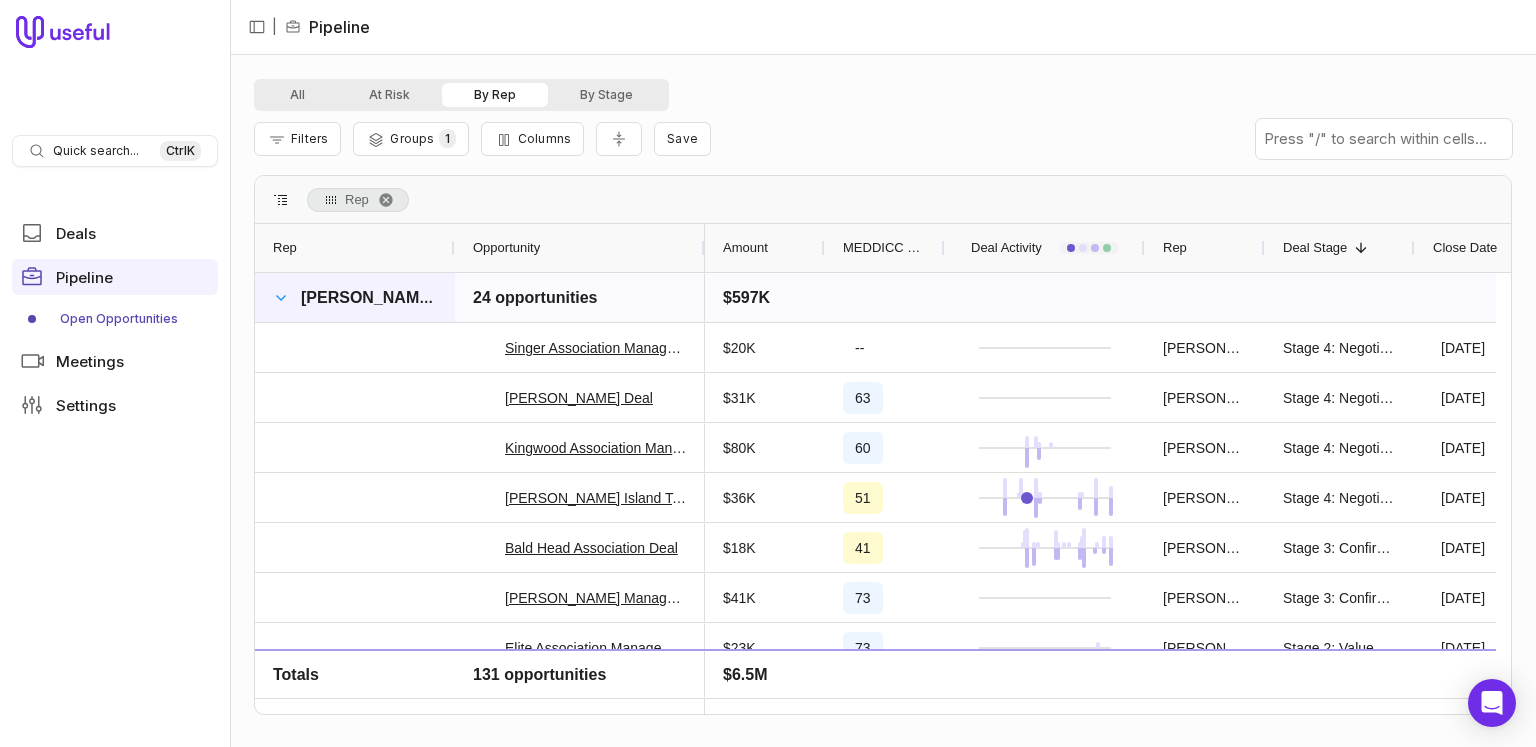click at bounding box center [281, 298] 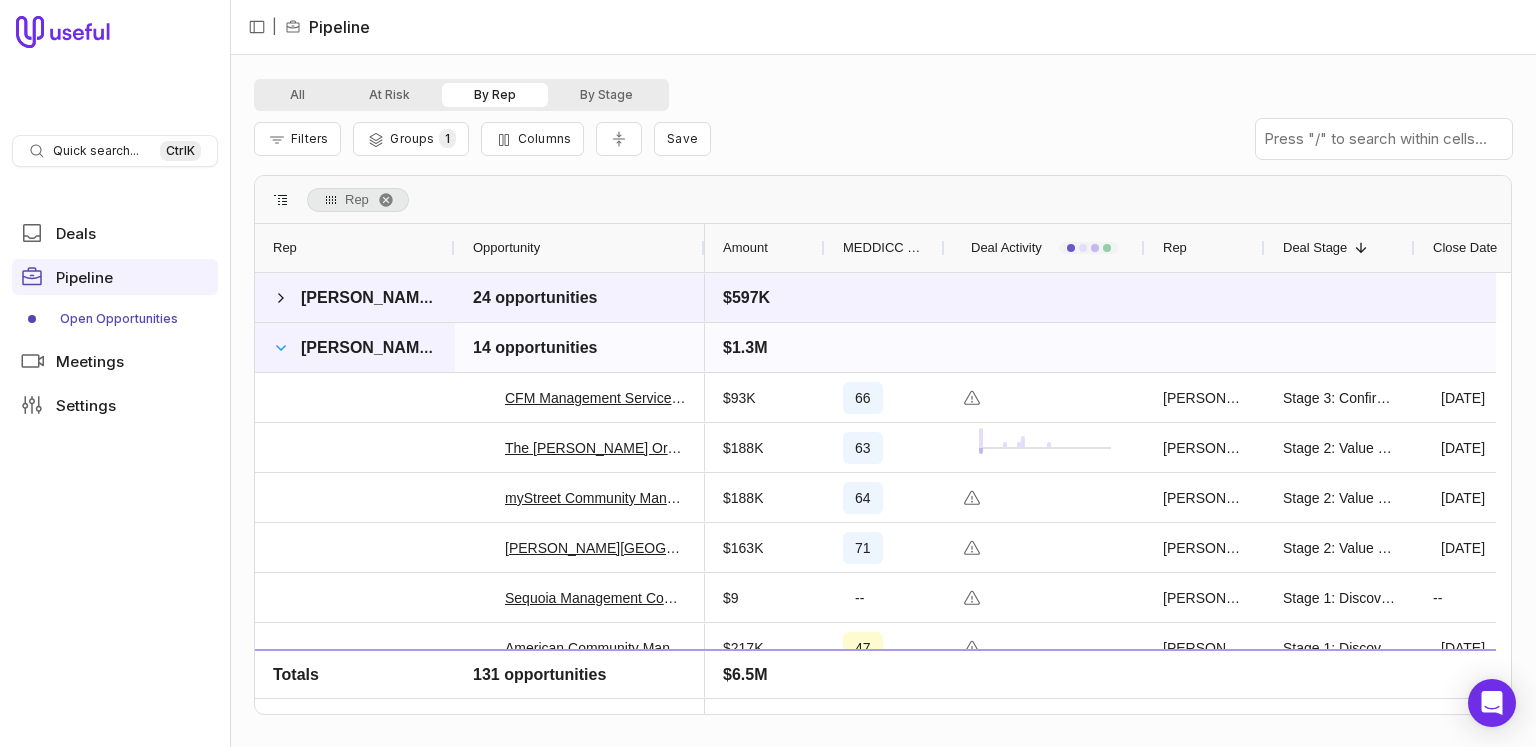 click at bounding box center (281, 348) 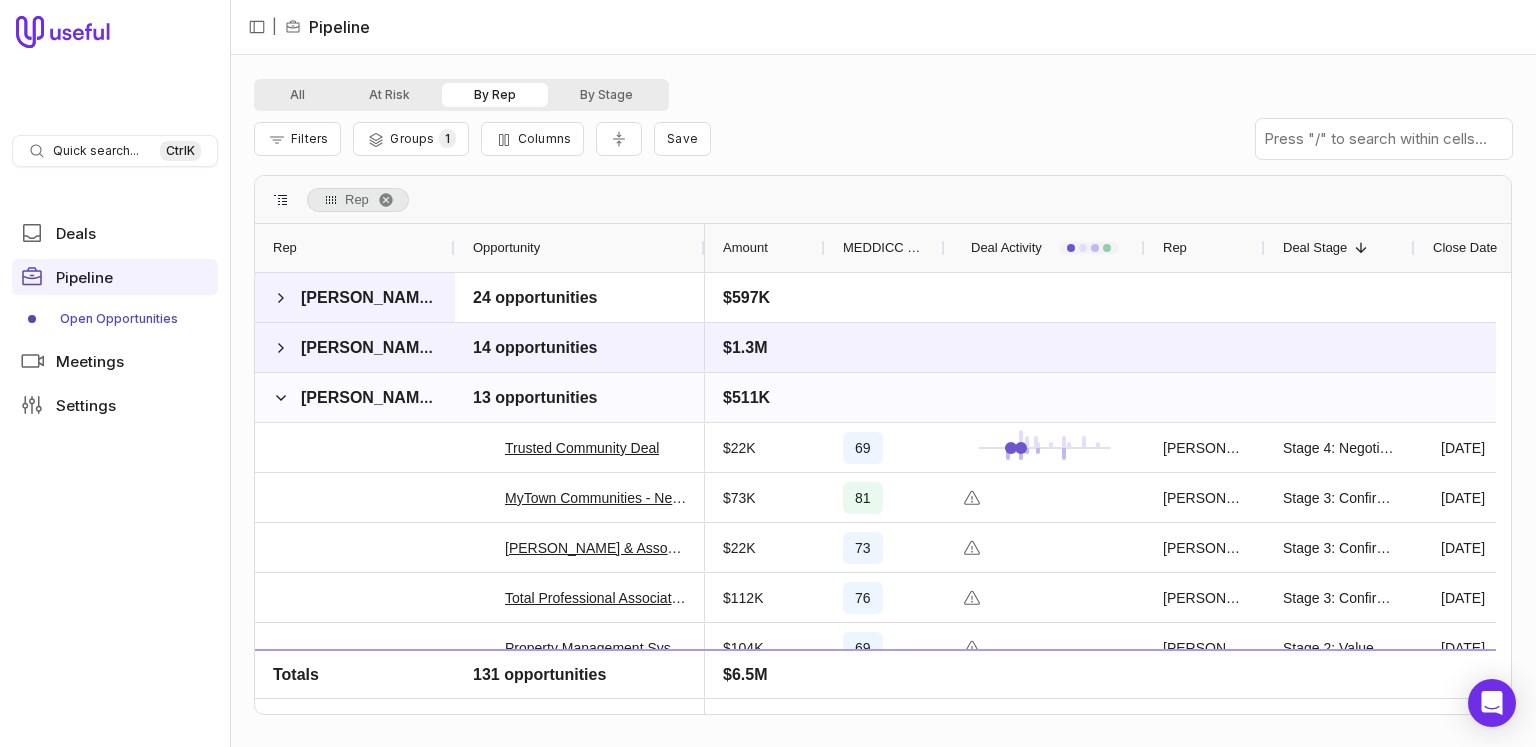 click at bounding box center (281, 398) 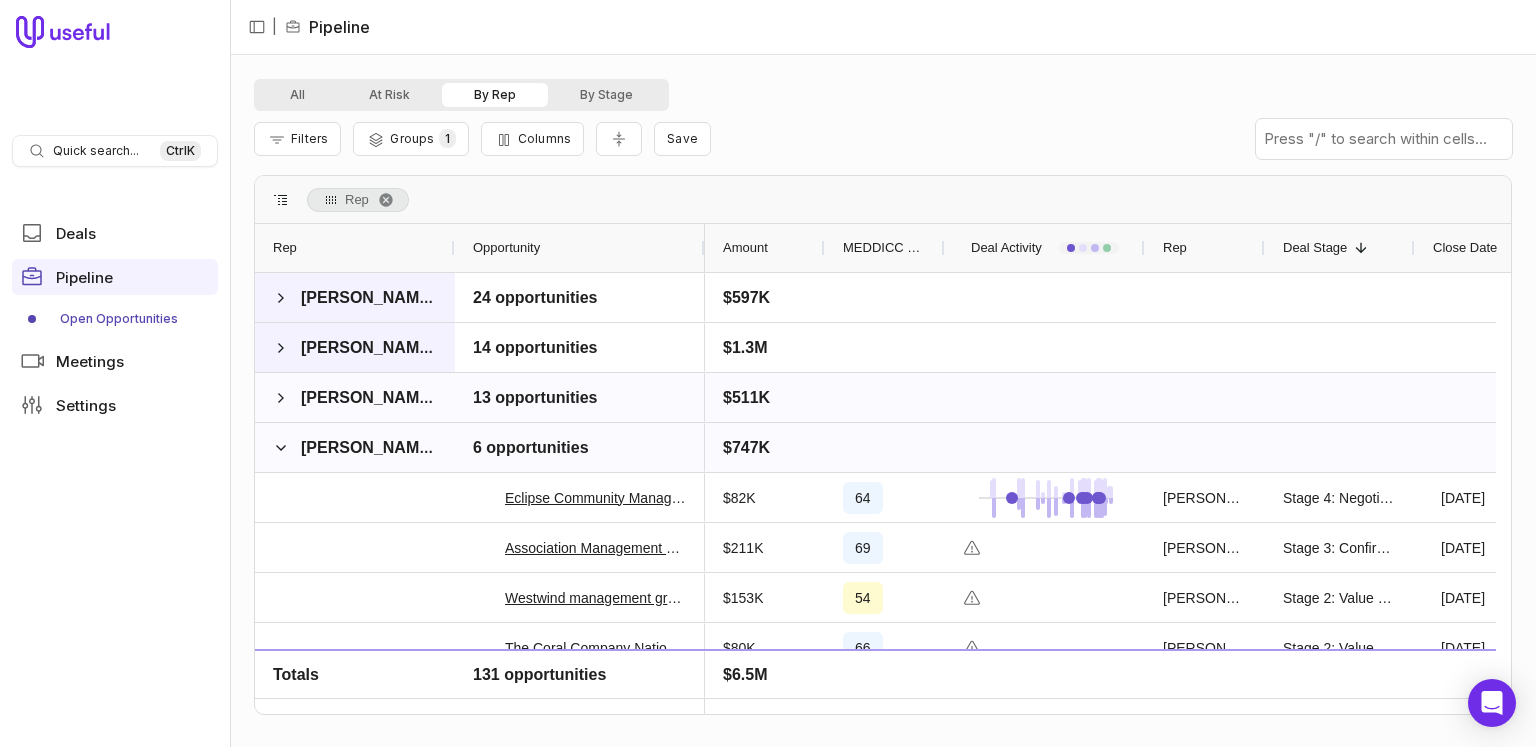 click at bounding box center (281, 448) 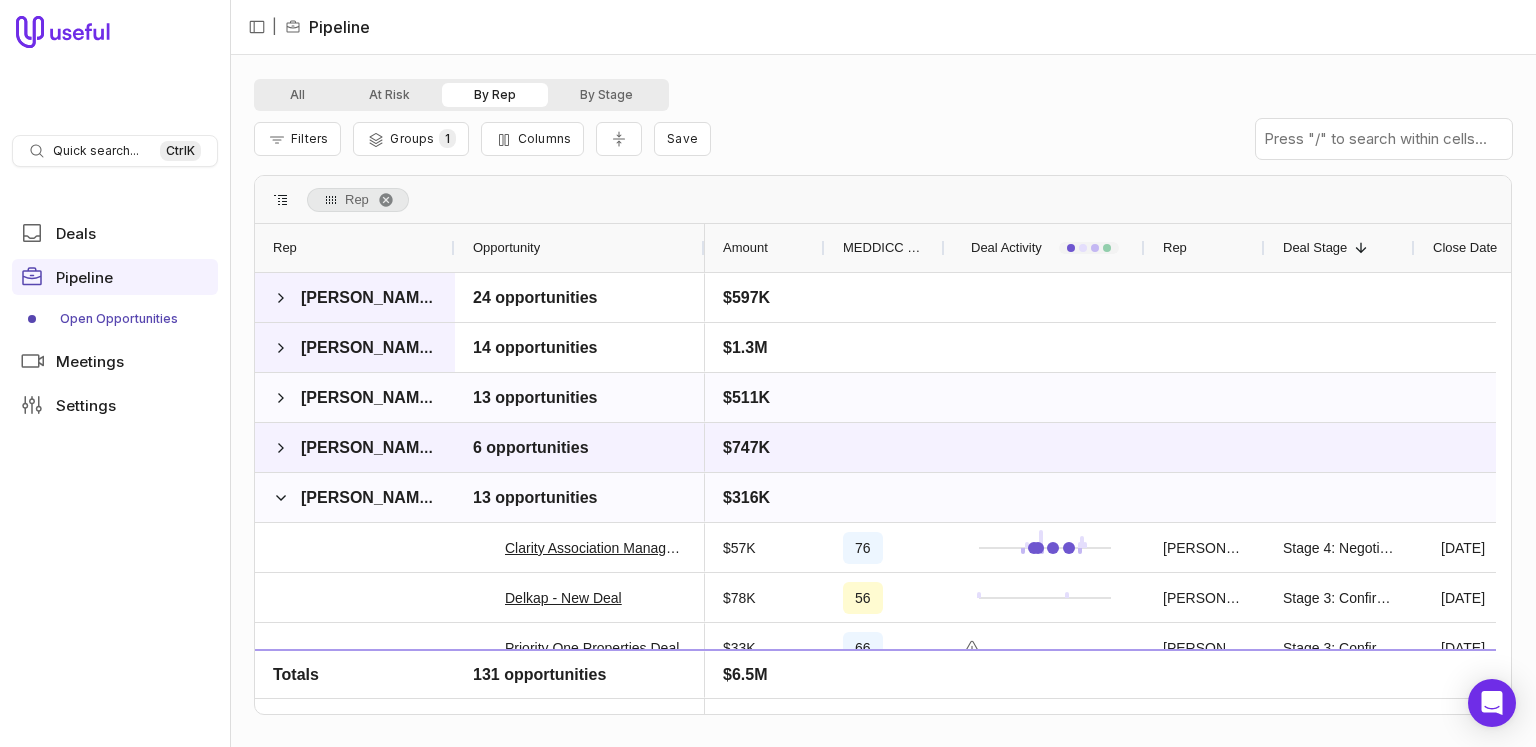 click at bounding box center (281, 498) 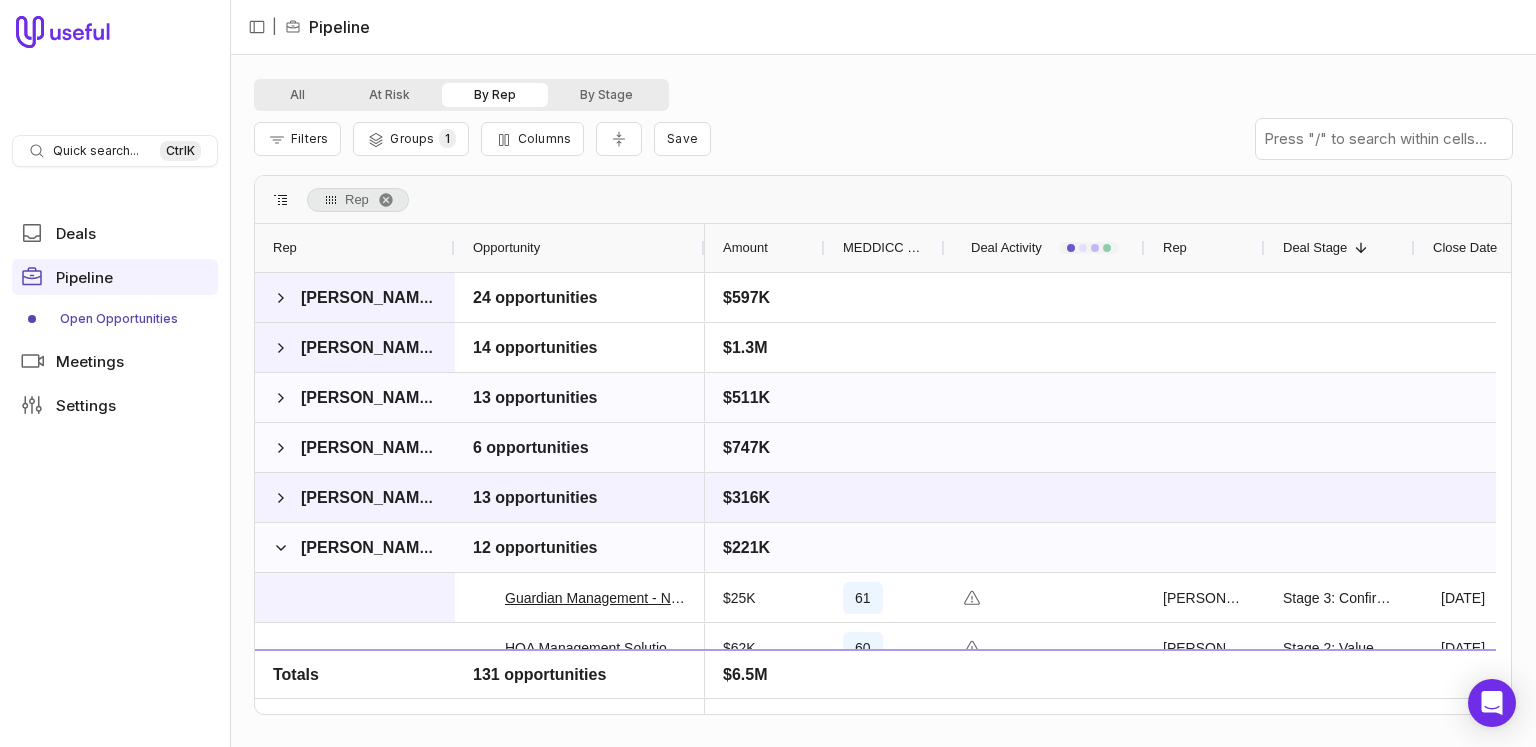 scroll, scrollTop: 100, scrollLeft: 0, axis: vertical 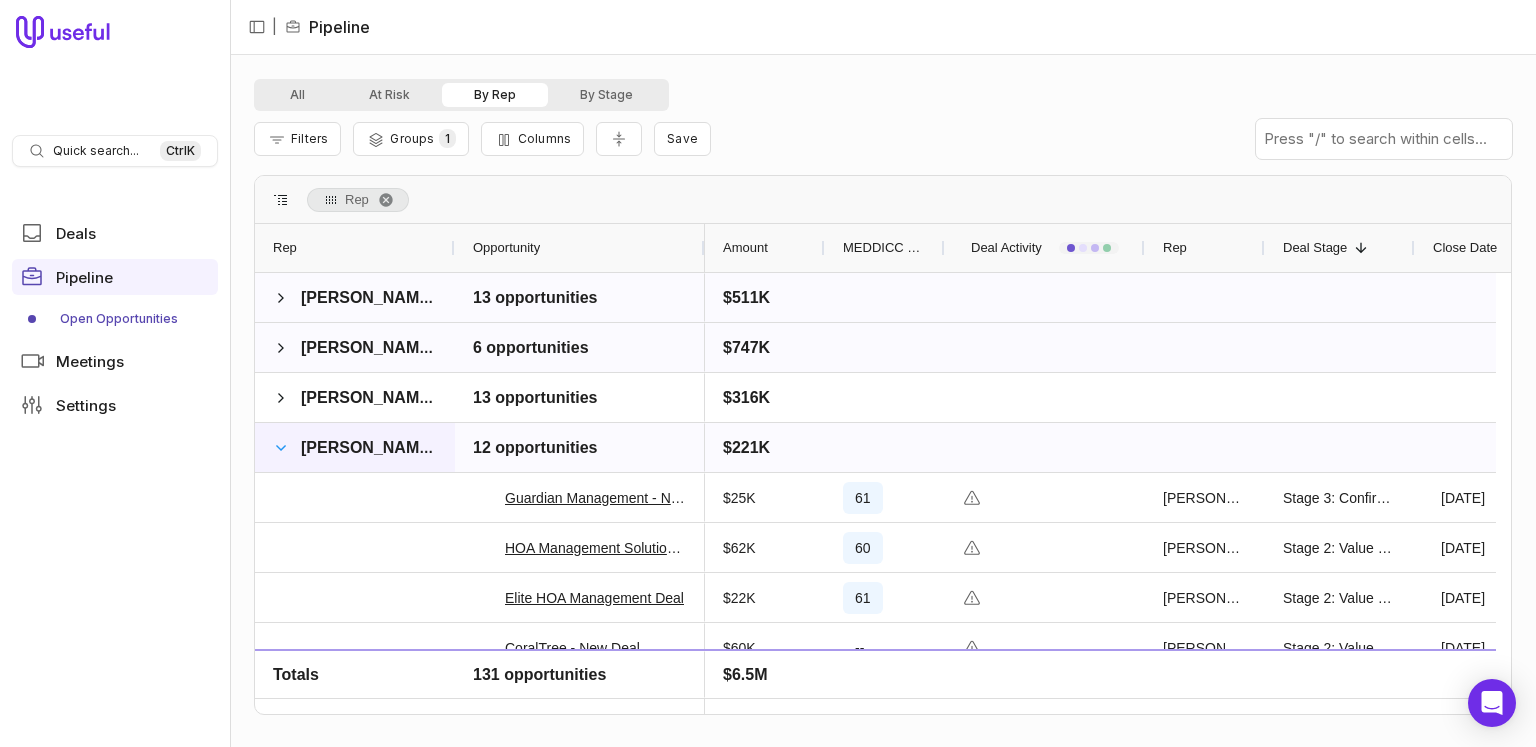click at bounding box center (281, 448) 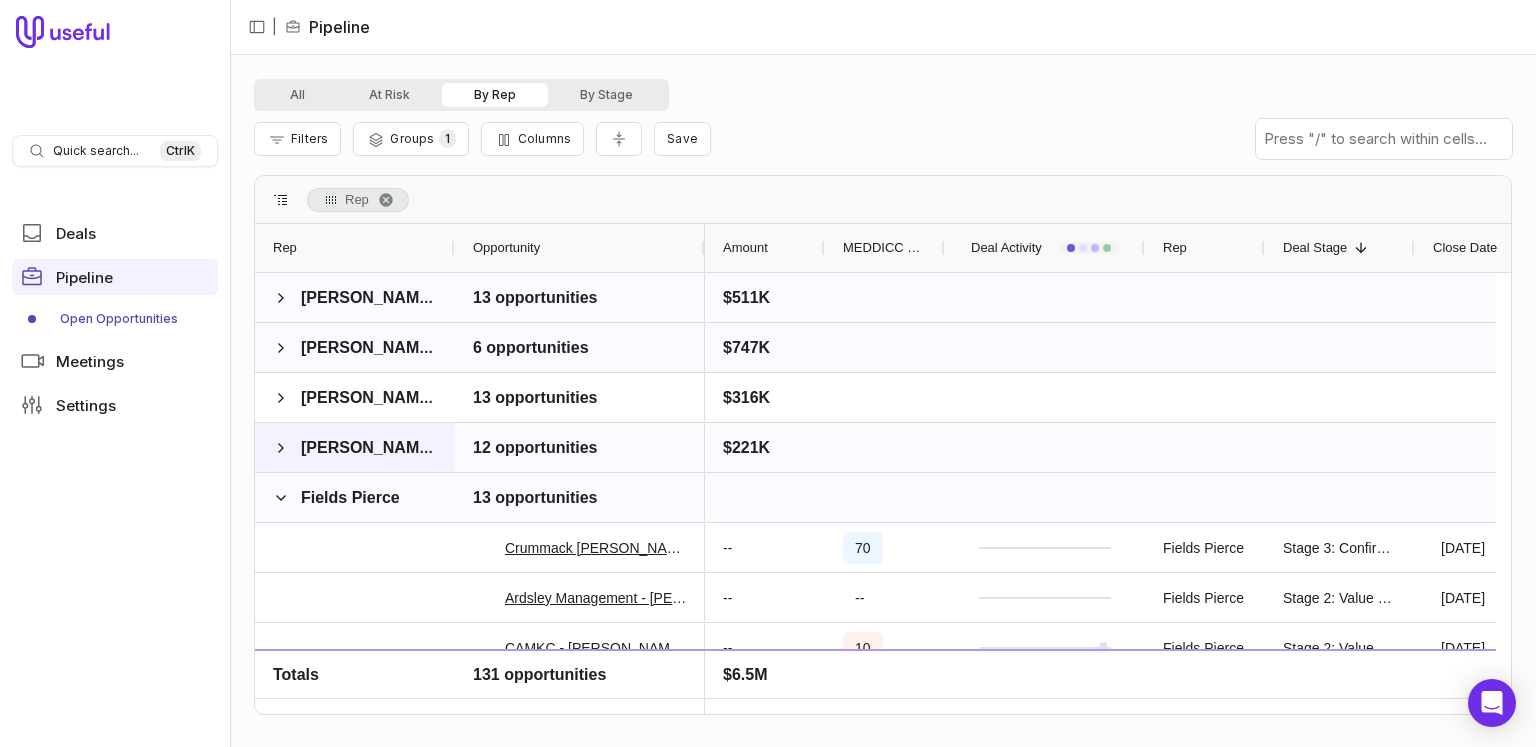 click at bounding box center [281, 498] 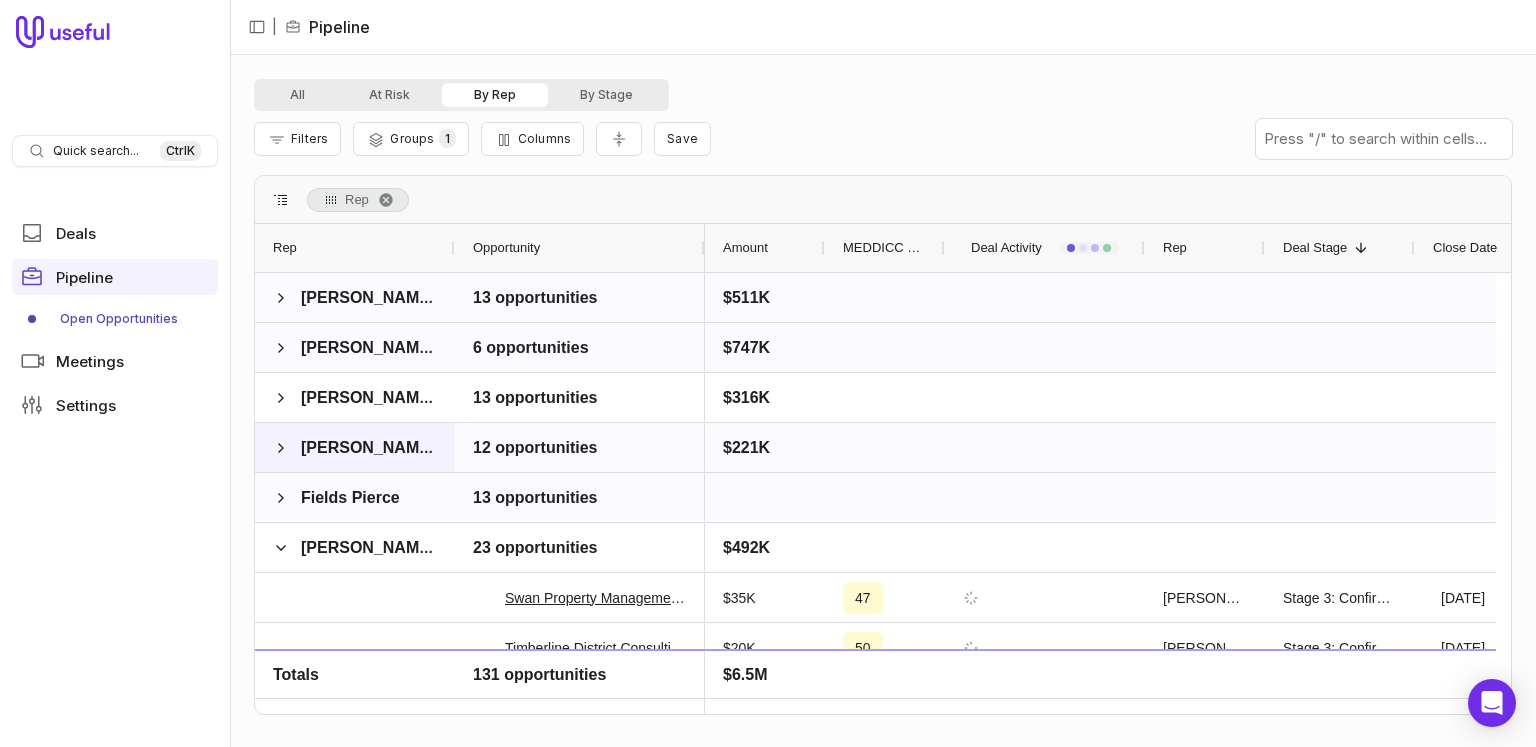scroll, scrollTop: 300, scrollLeft: 0, axis: vertical 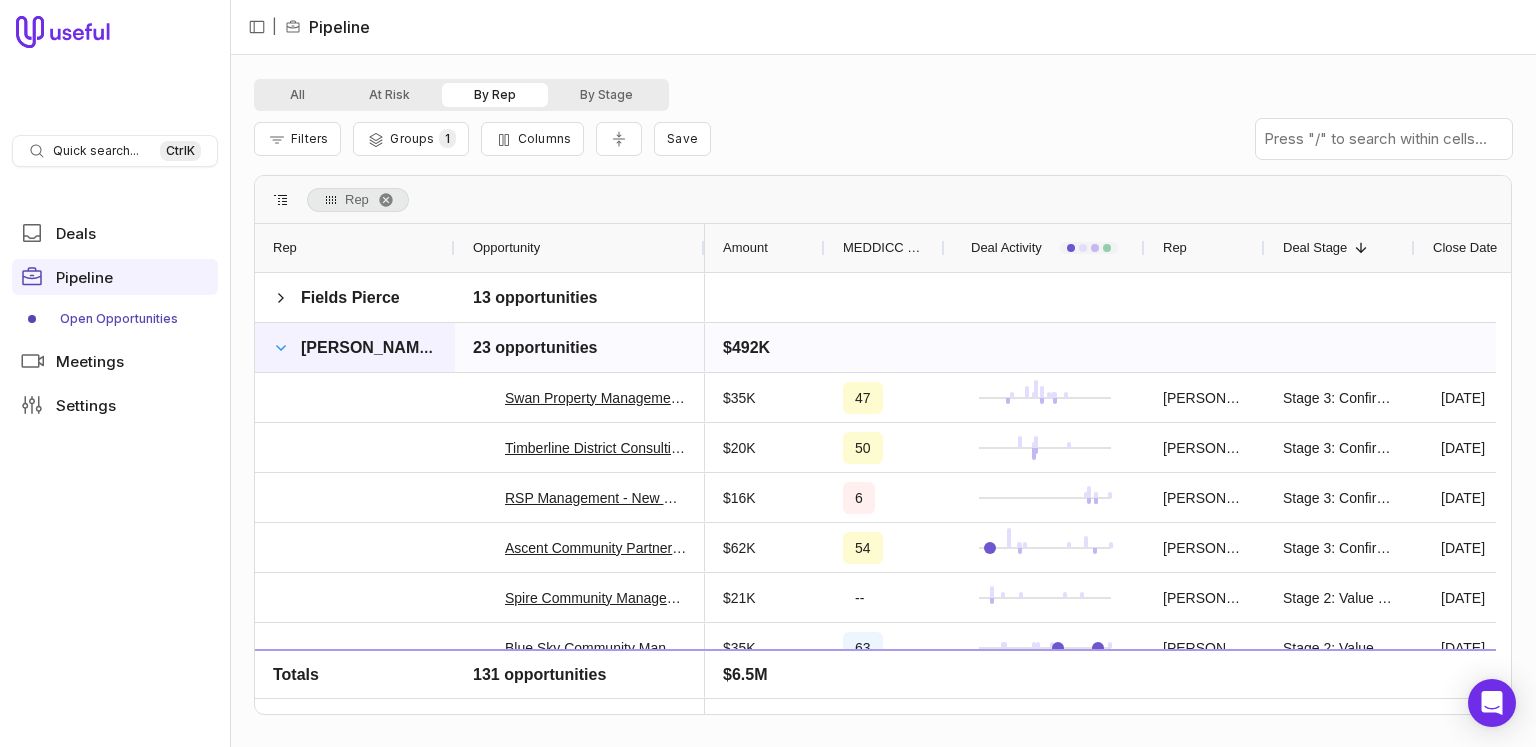 click at bounding box center (281, 348) 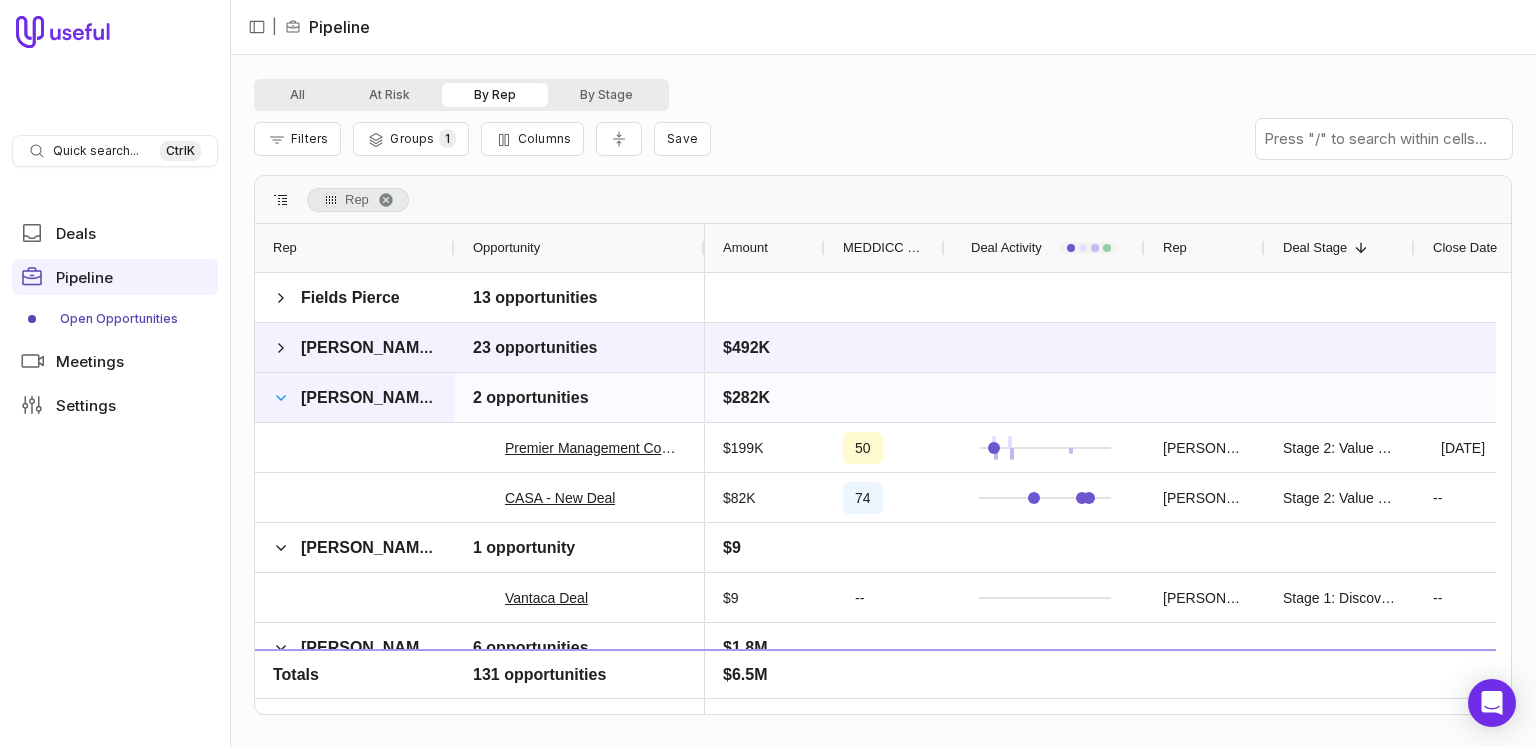 click at bounding box center (281, 398) 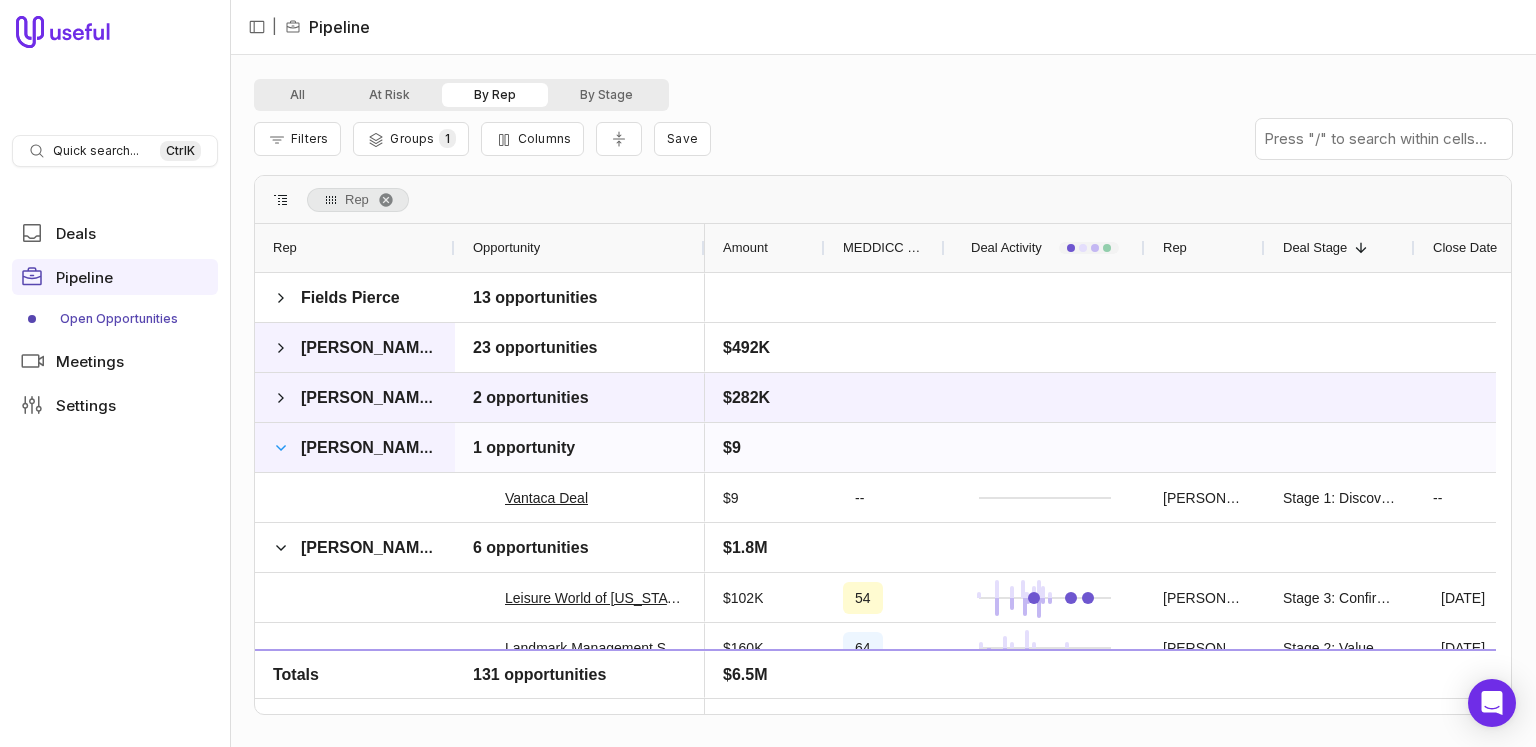 click at bounding box center [281, 448] 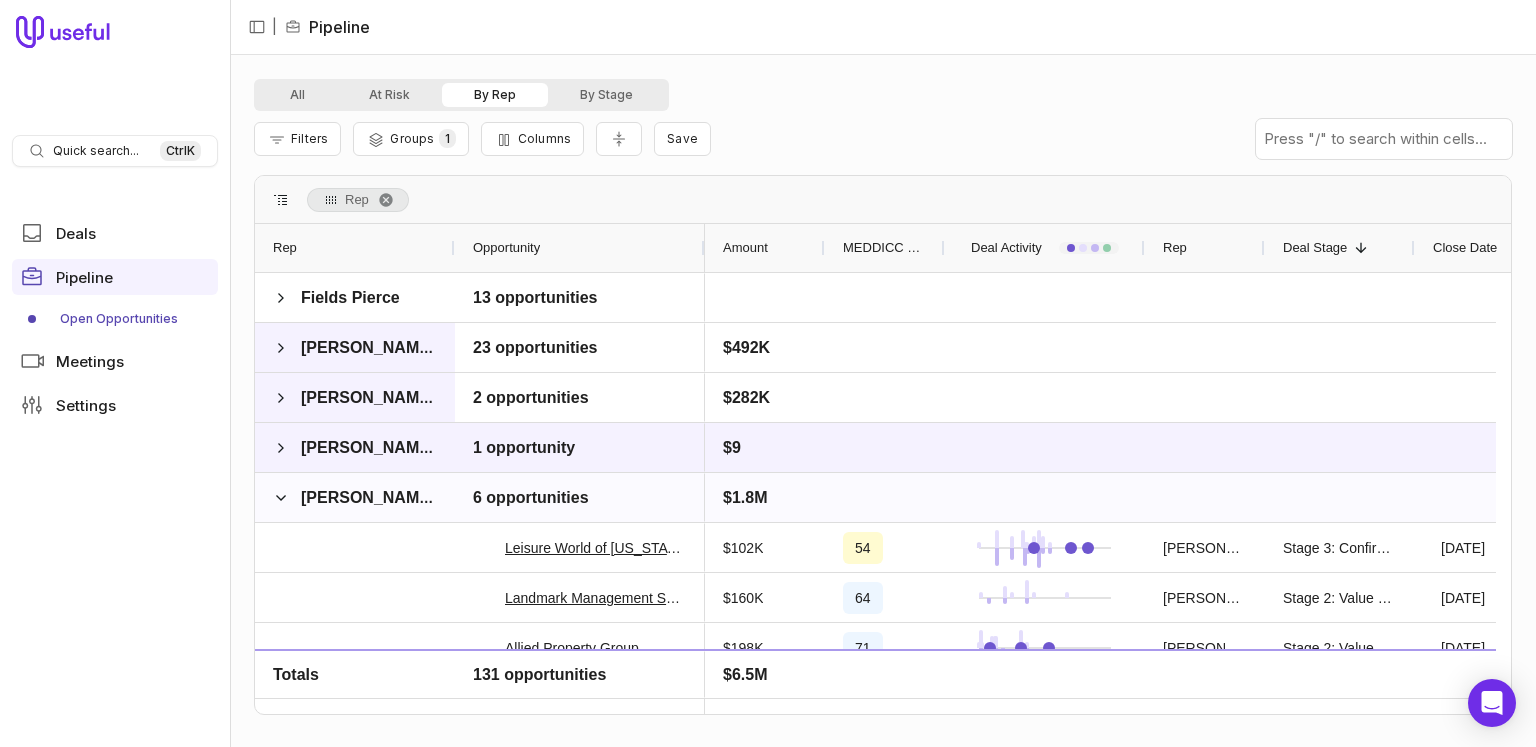 click at bounding box center (281, 498) 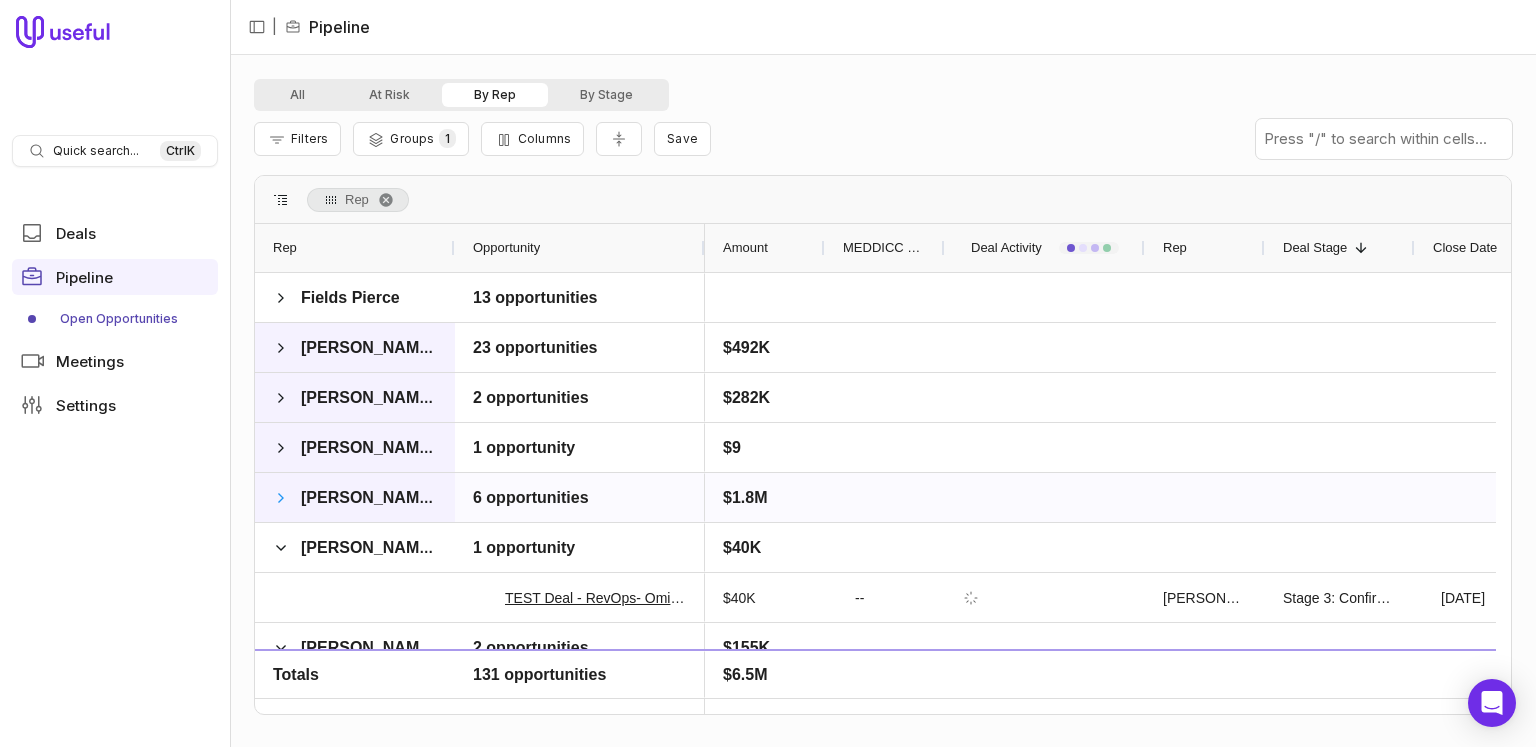 scroll, scrollTop: 340, scrollLeft: 0, axis: vertical 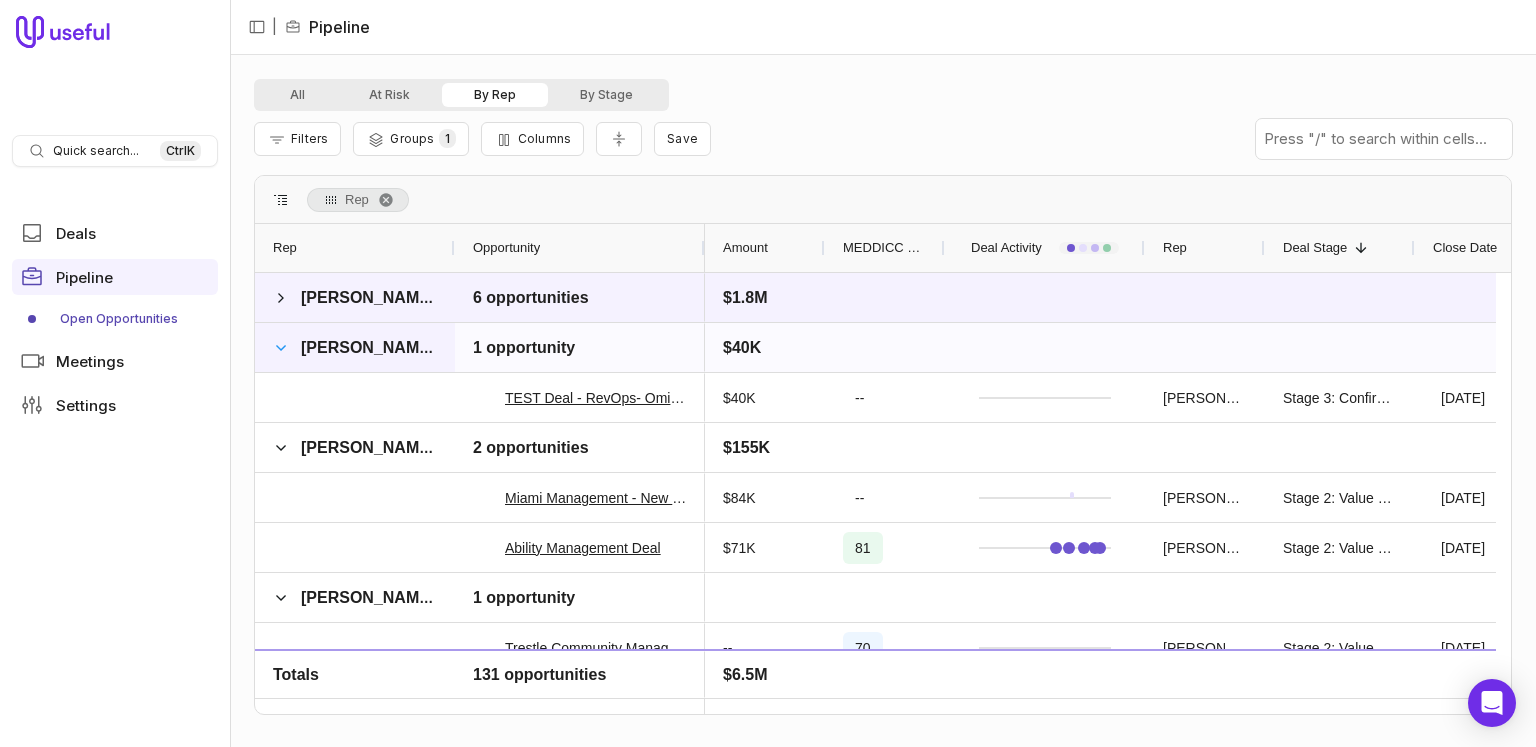 click at bounding box center [281, 348] 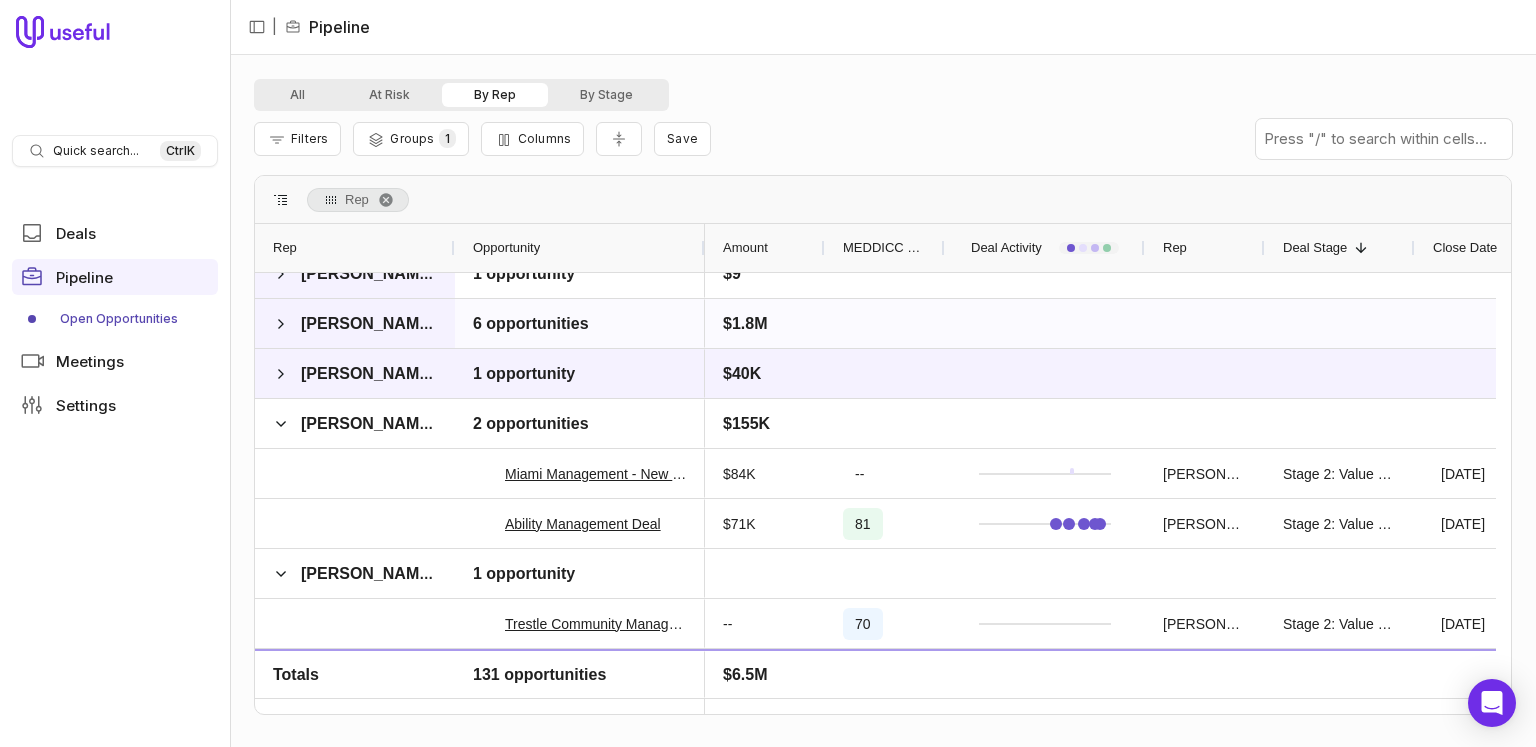 scroll, scrollTop: 472, scrollLeft: 0, axis: vertical 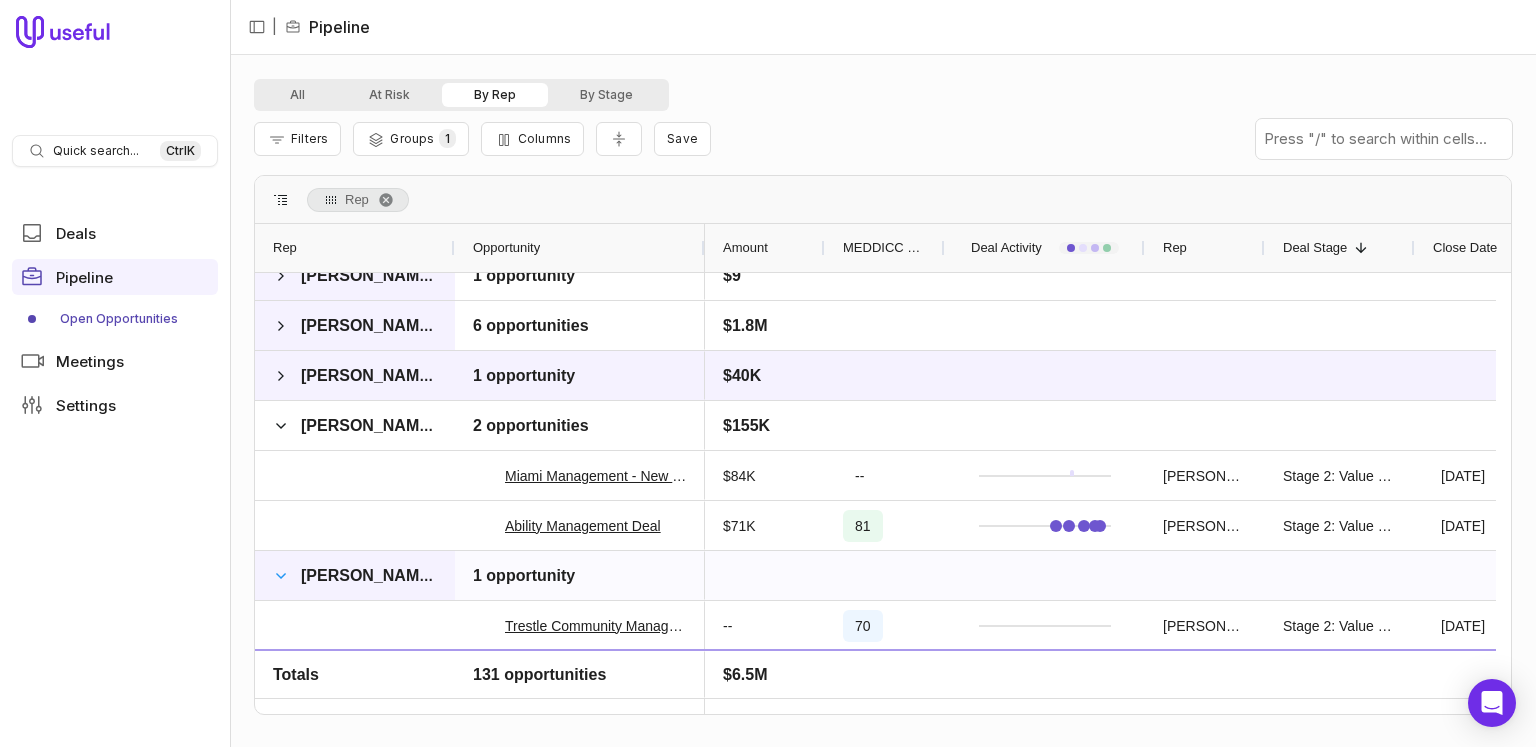 click at bounding box center (281, 576) 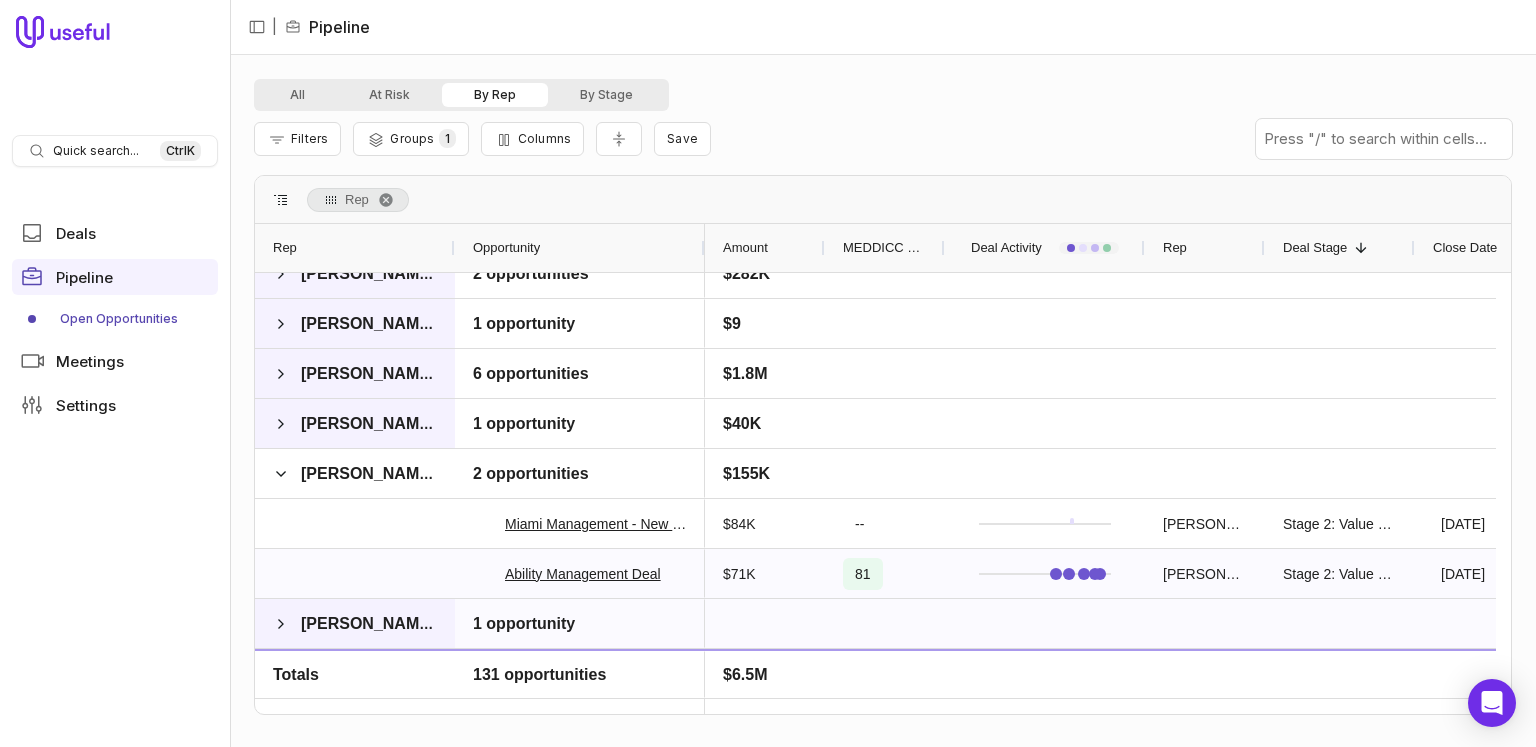 scroll, scrollTop: 423, scrollLeft: 0, axis: vertical 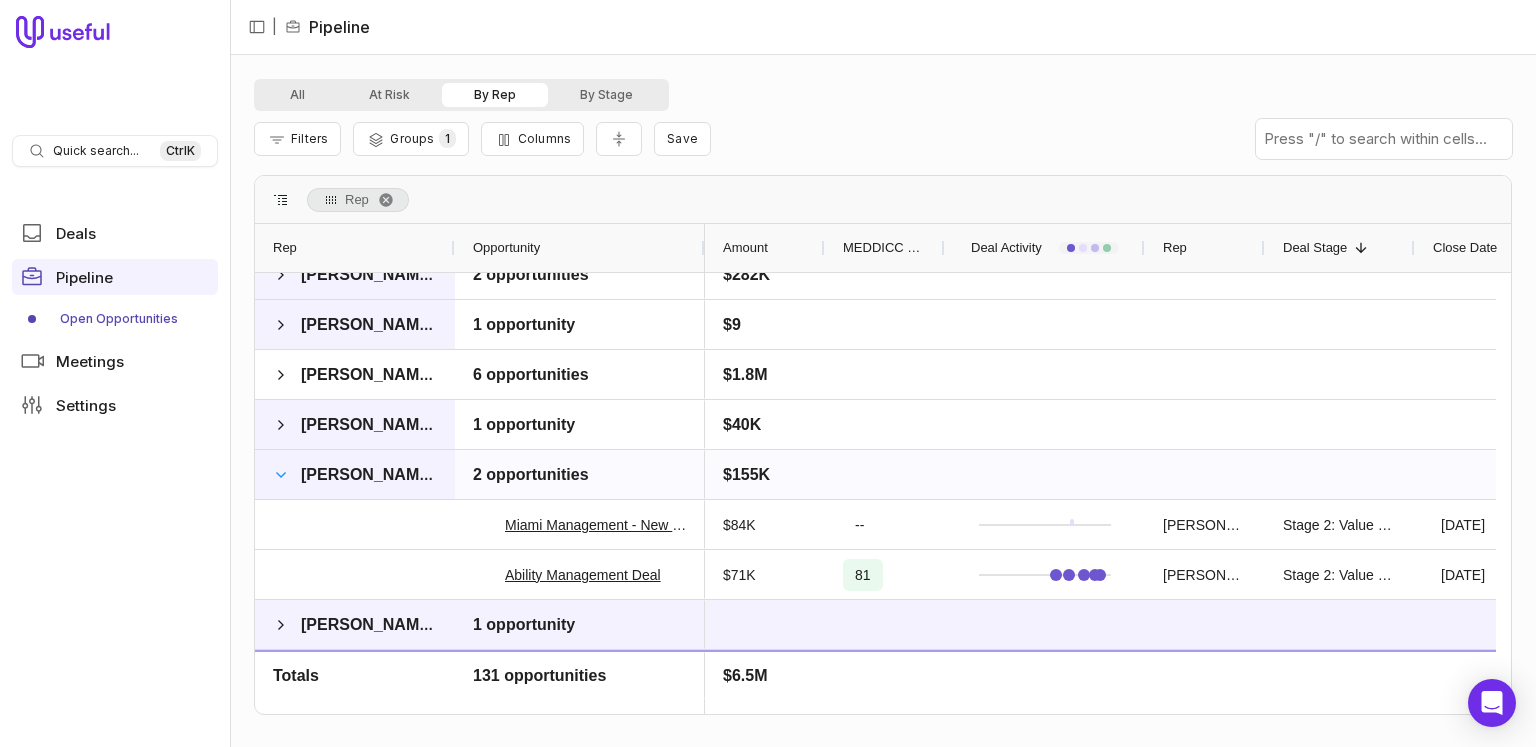 click at bounding box center [281, 475] 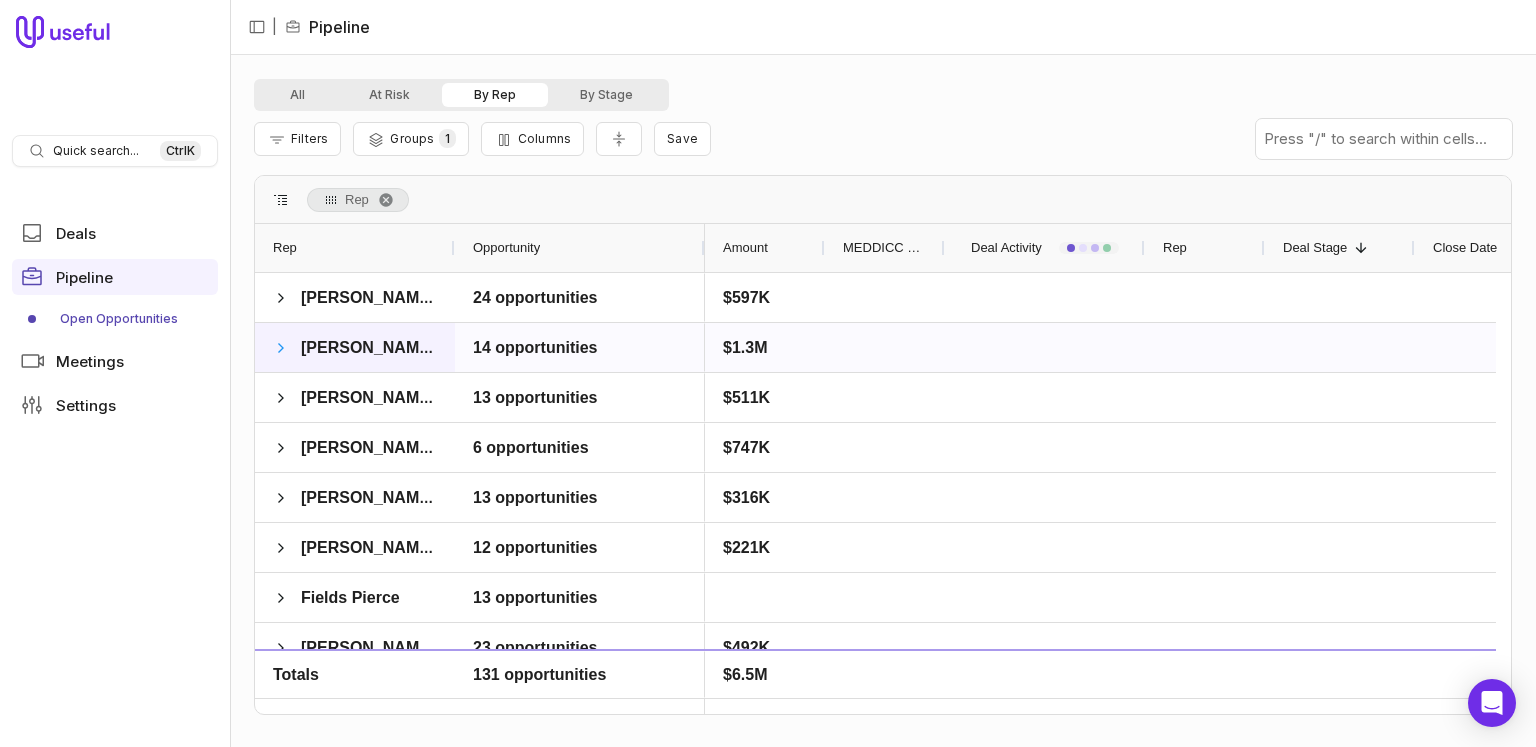 click at bounding box center (281, 348) 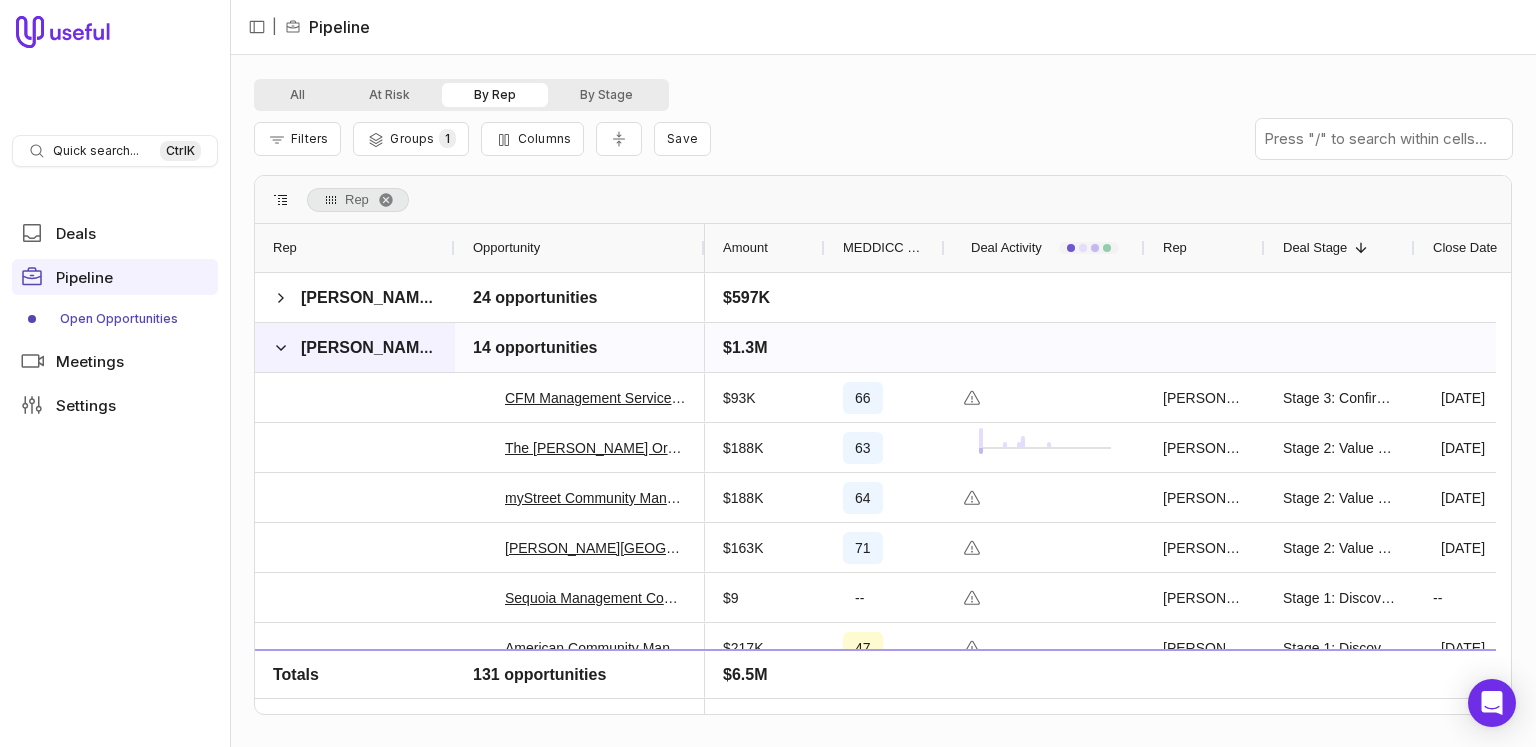 click on "[PERSON_NAME]" at bounding box center [355, 347] 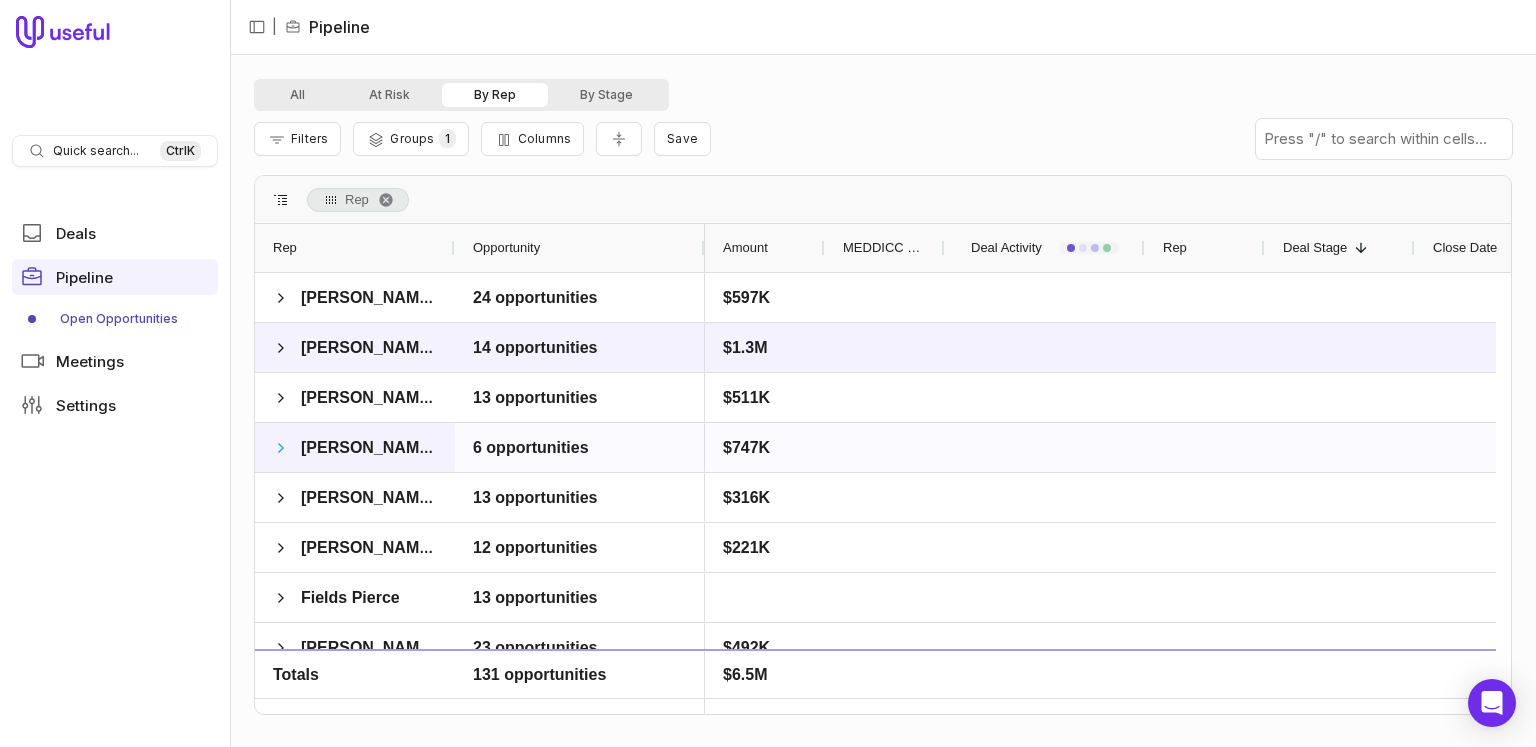 click at bounding box center [281, 448] 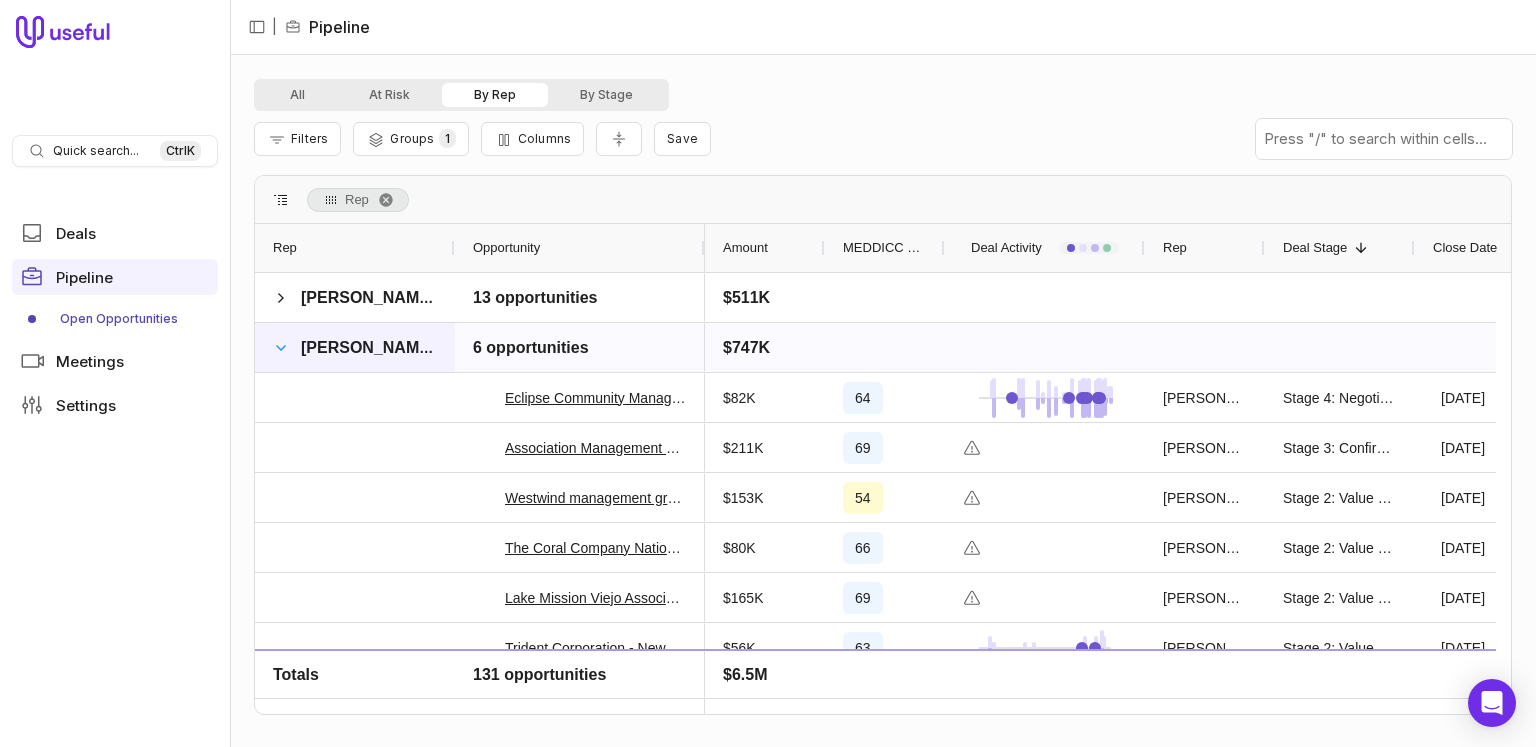 click at bounding box center [281, 348] 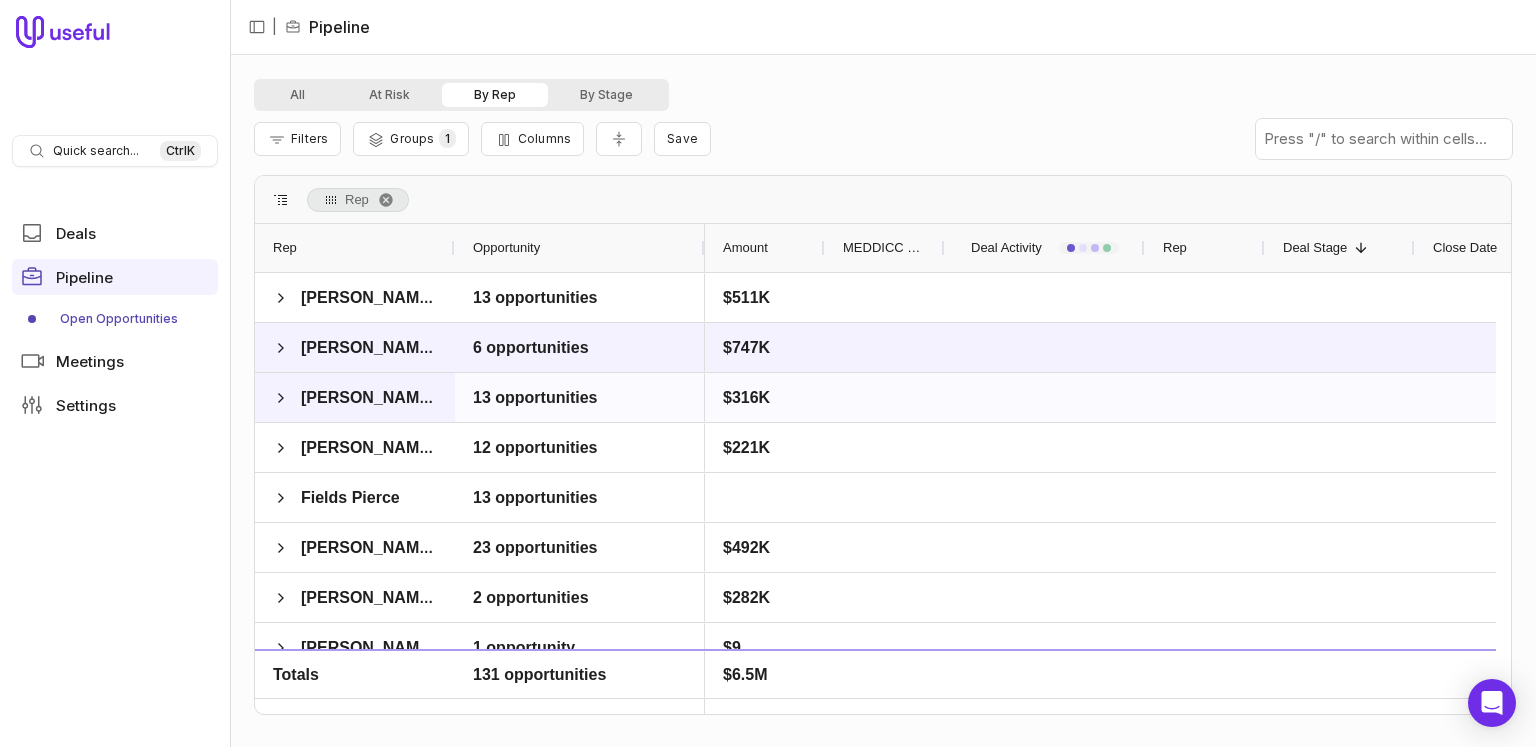 click at bounding box center (281, 398) 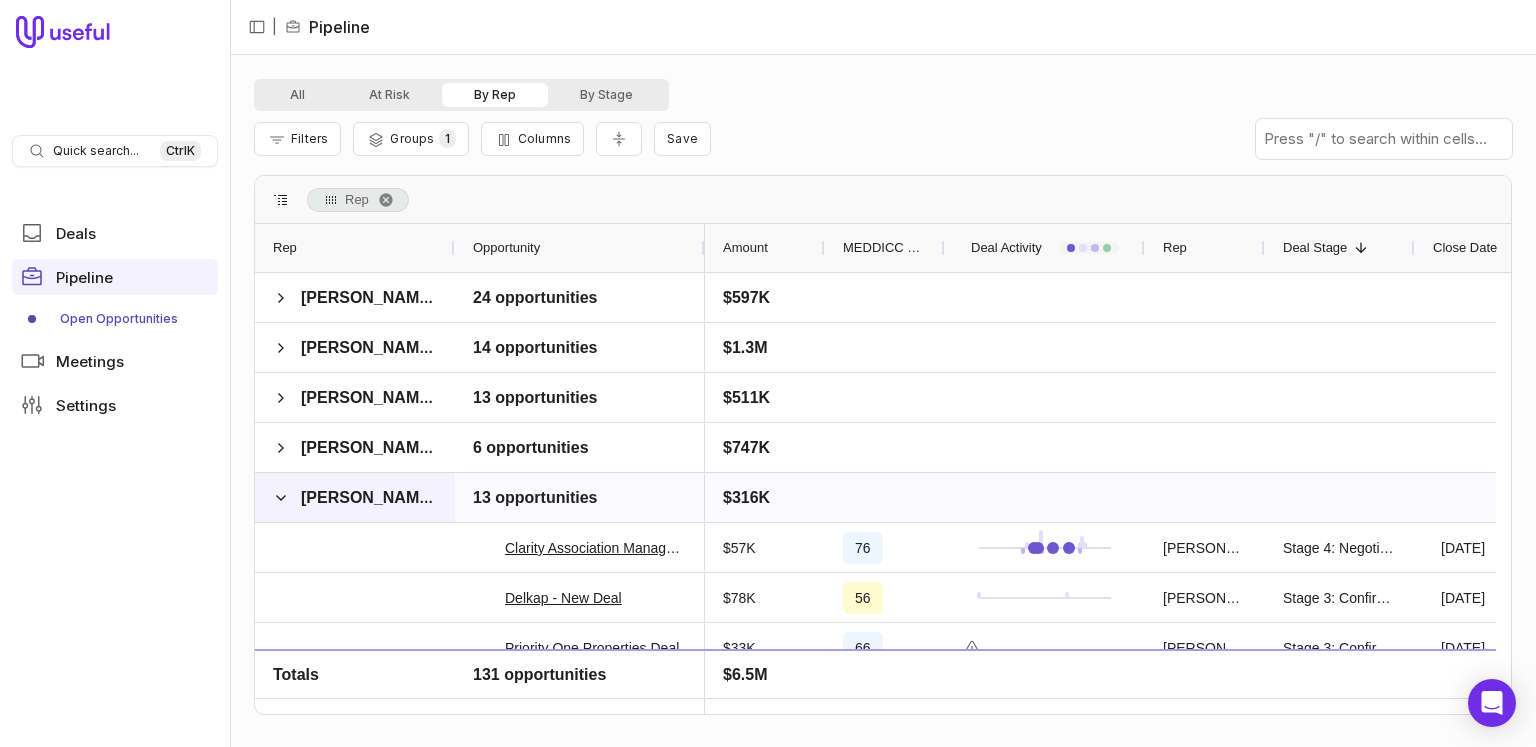 click at bounding box center [281, 498] 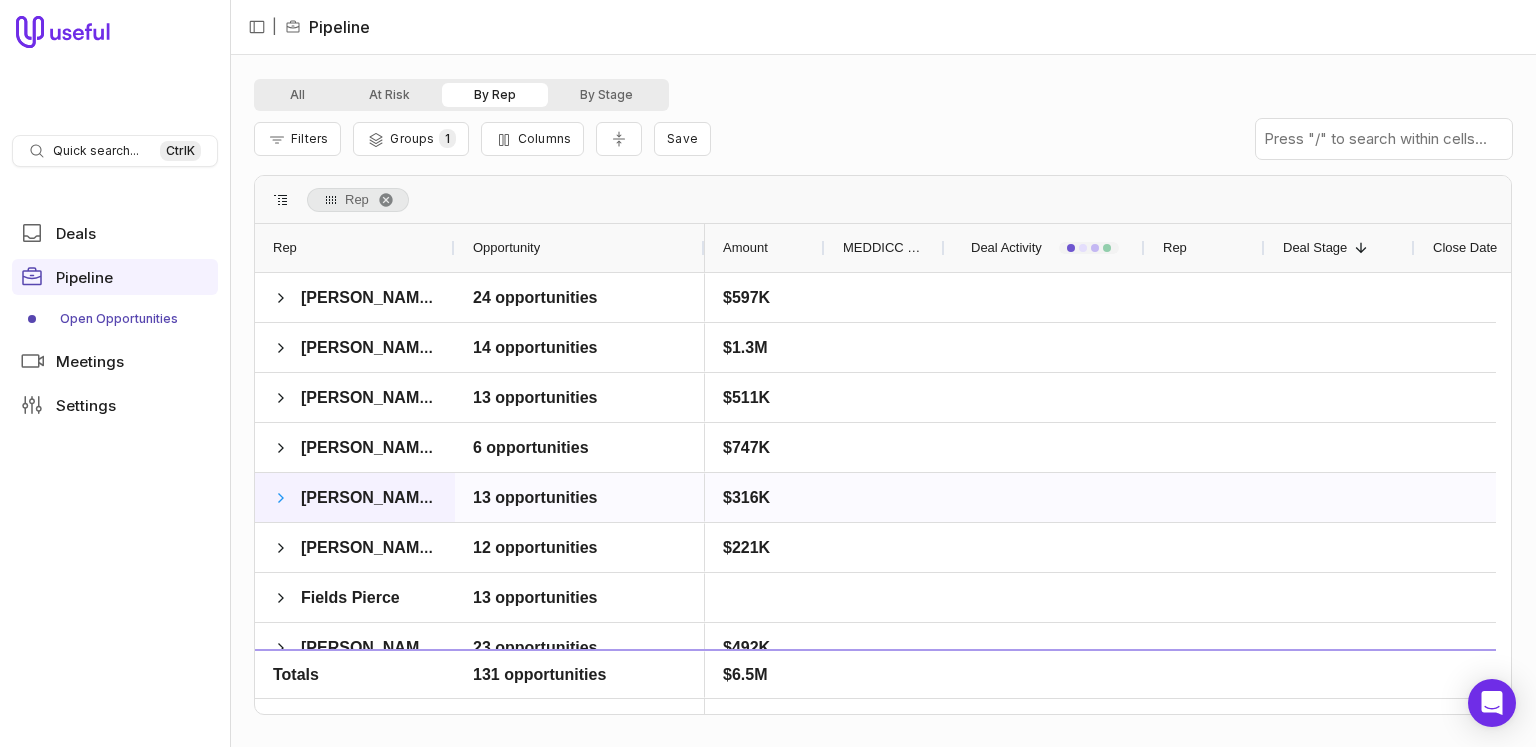 click at bounding box center (281, 498) 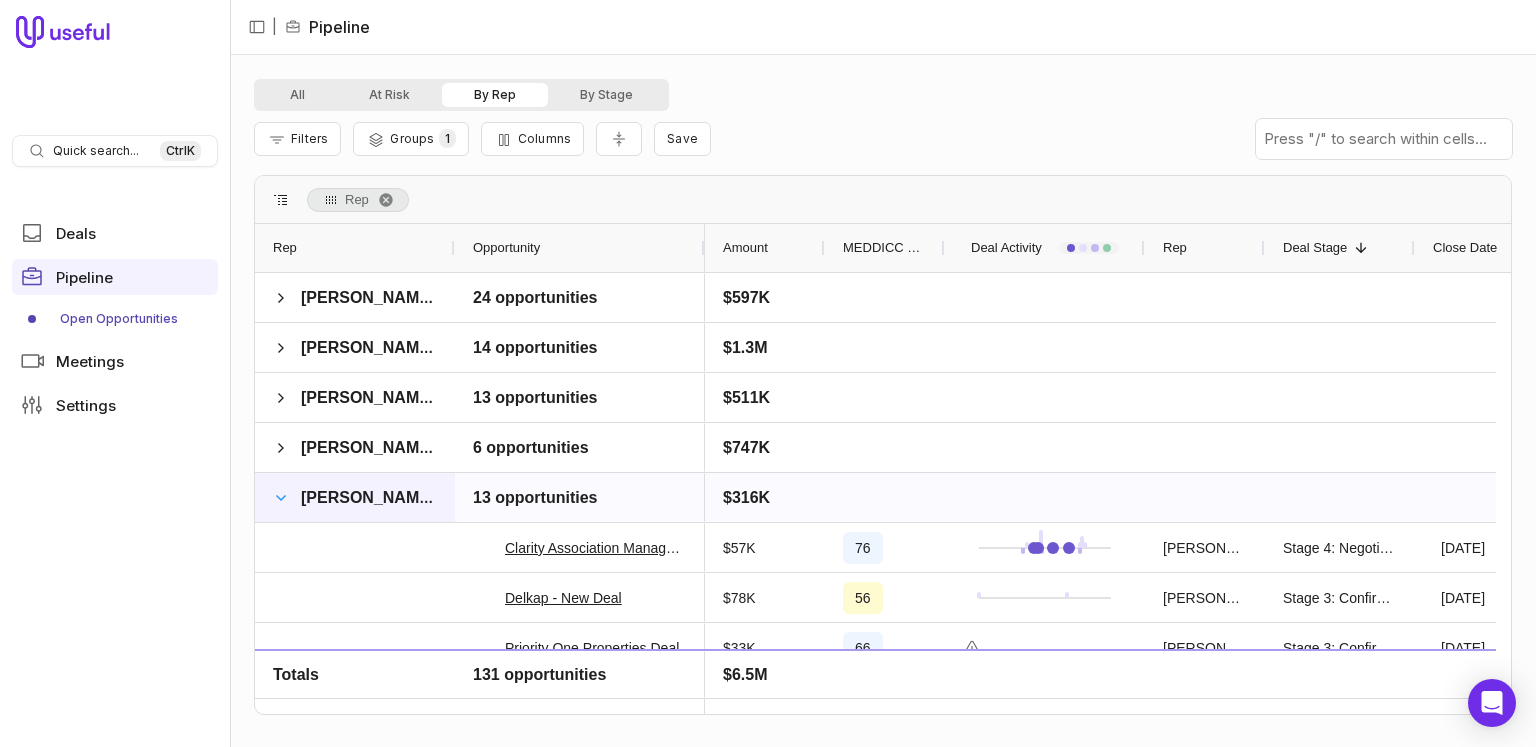 click at bounding box center (281, 498) 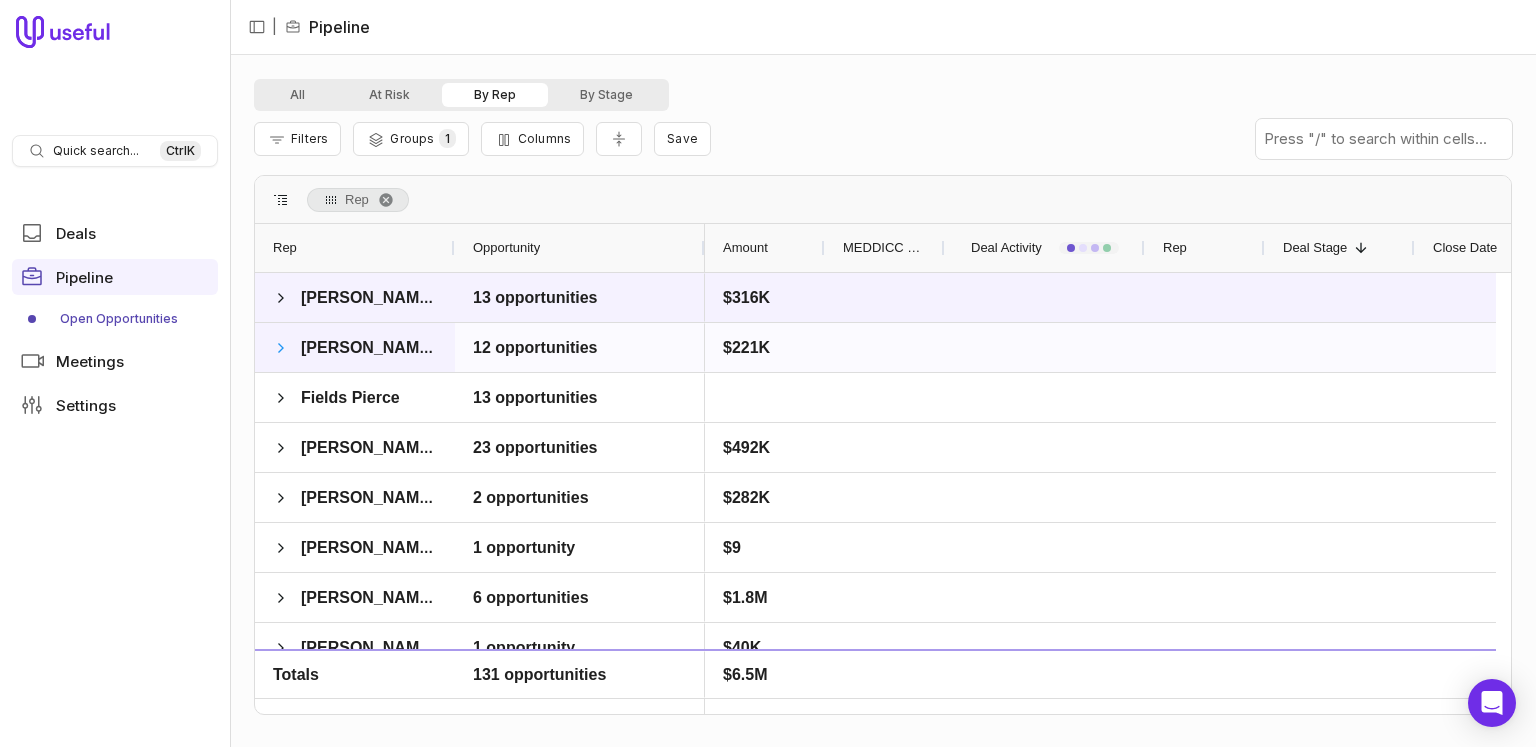 click at bounding box center (281, 348) 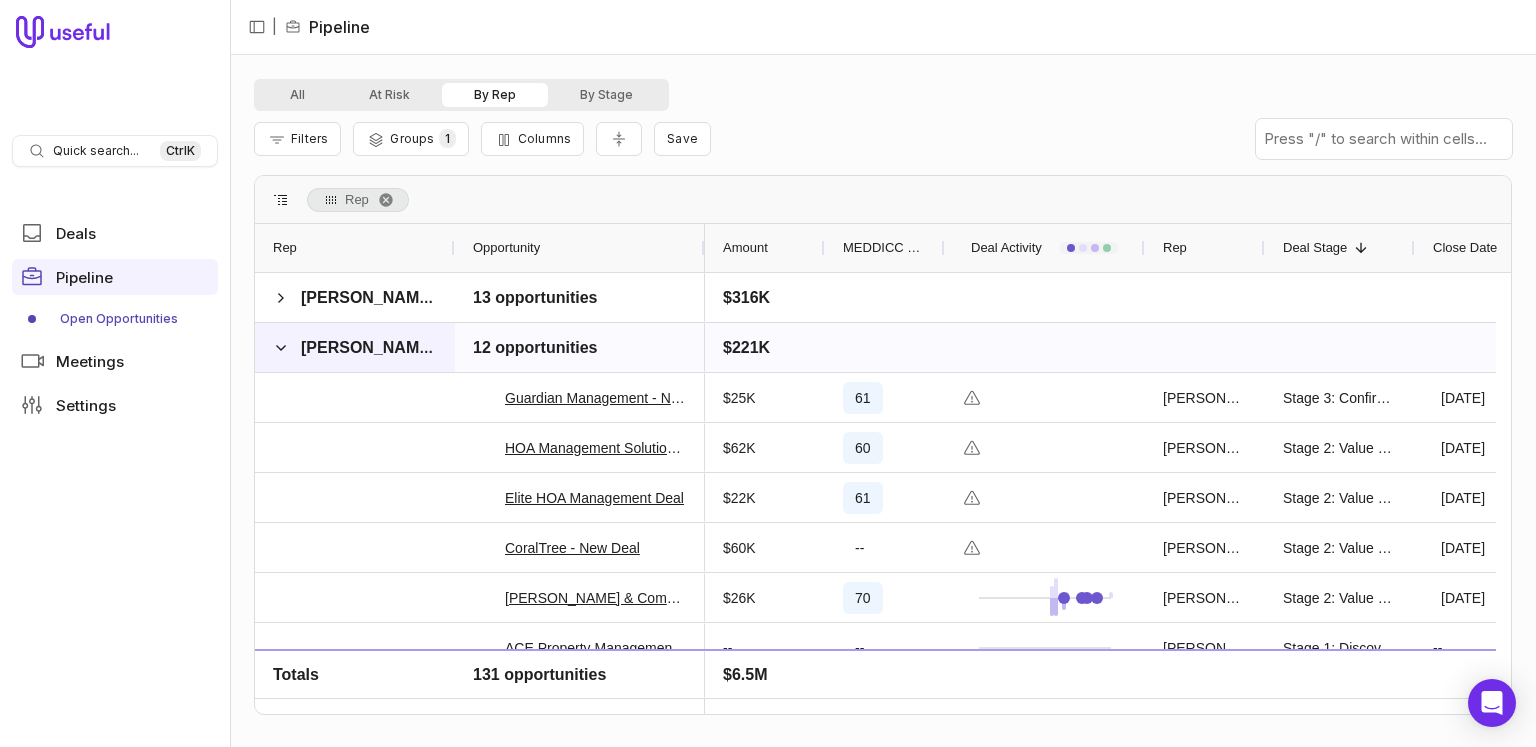 click on "[PERSON_NAME]" at bounding box center [355, 347] 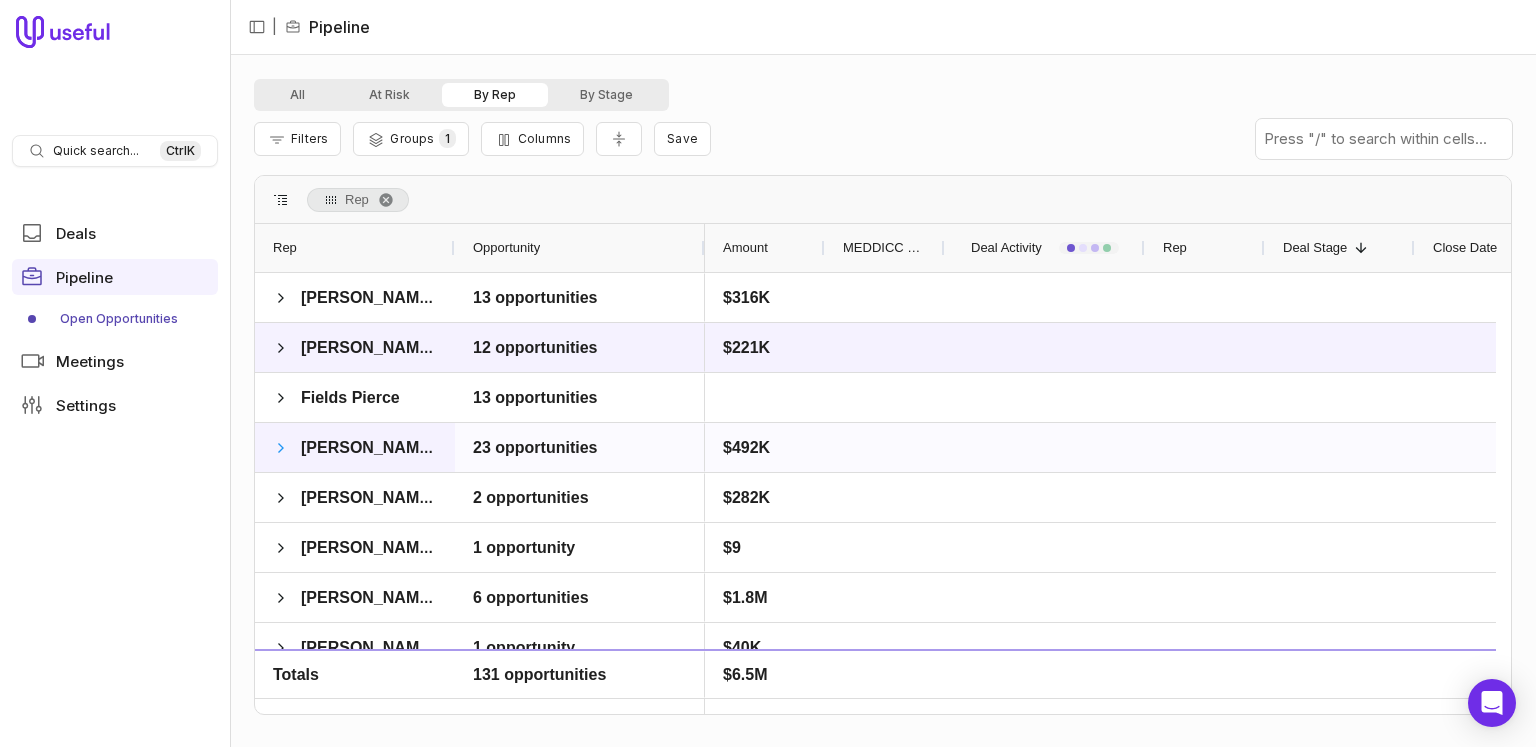 click at bounding box center [281, 448] 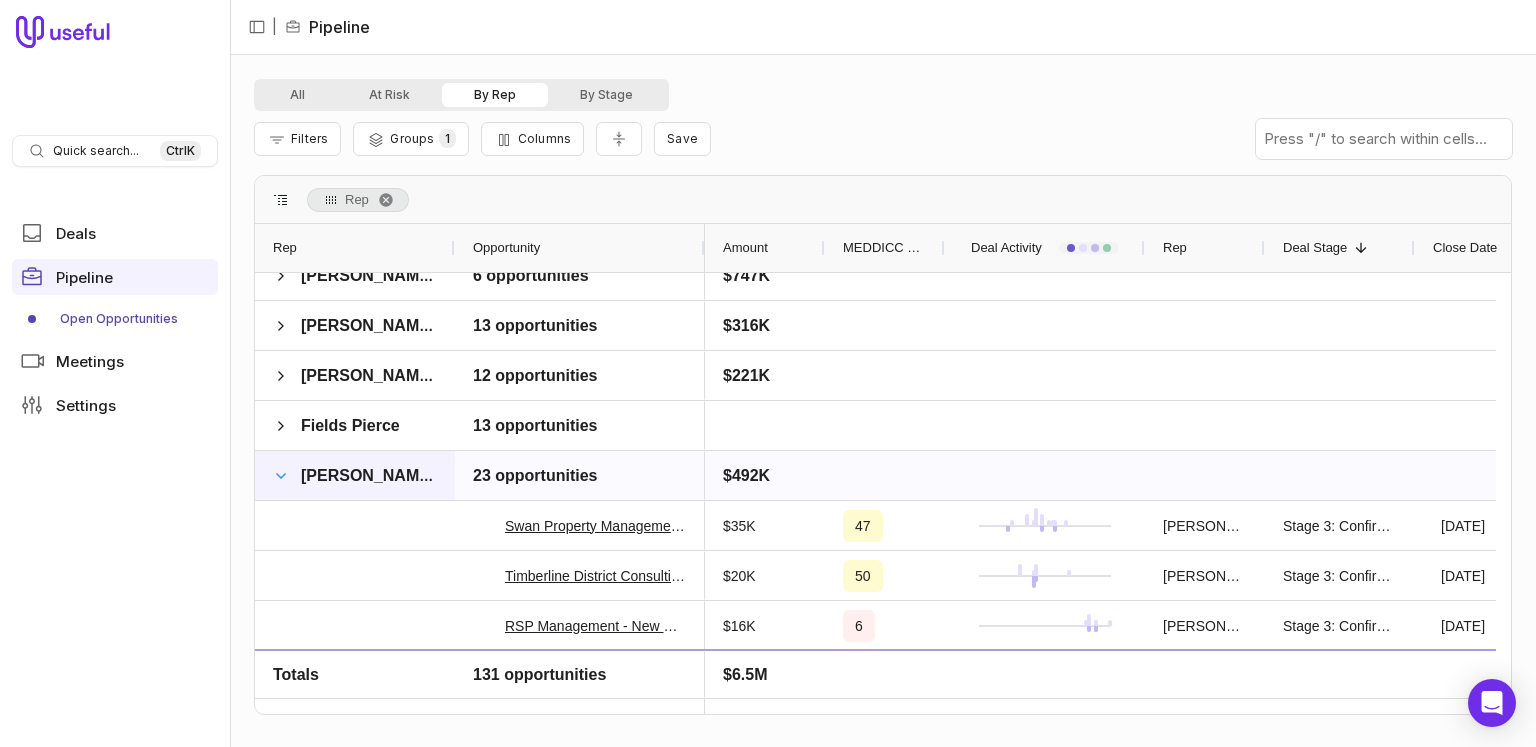 click at bounding box center [281, 476] 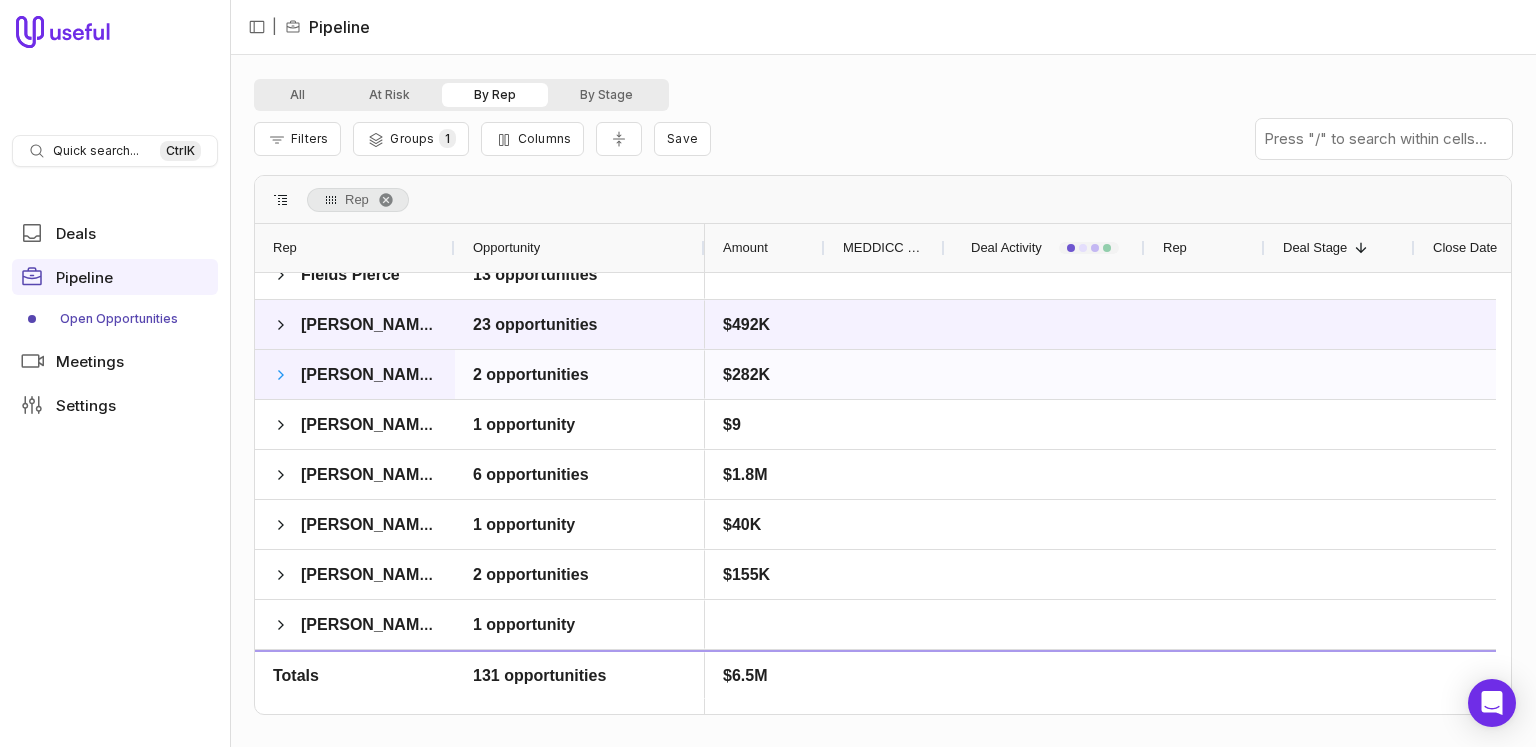 click at bounding box center (281, 375) 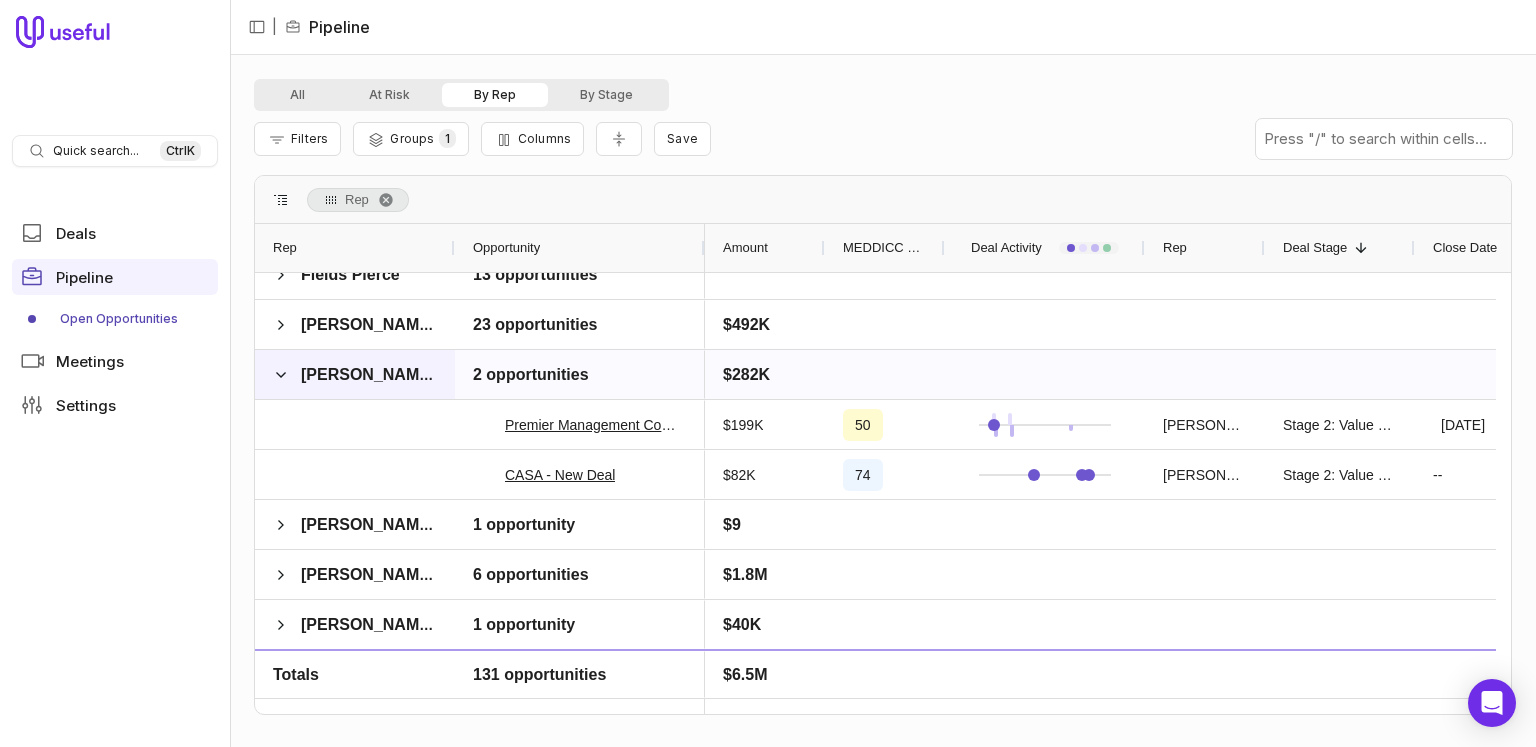 click at bounding box center (281, 375) 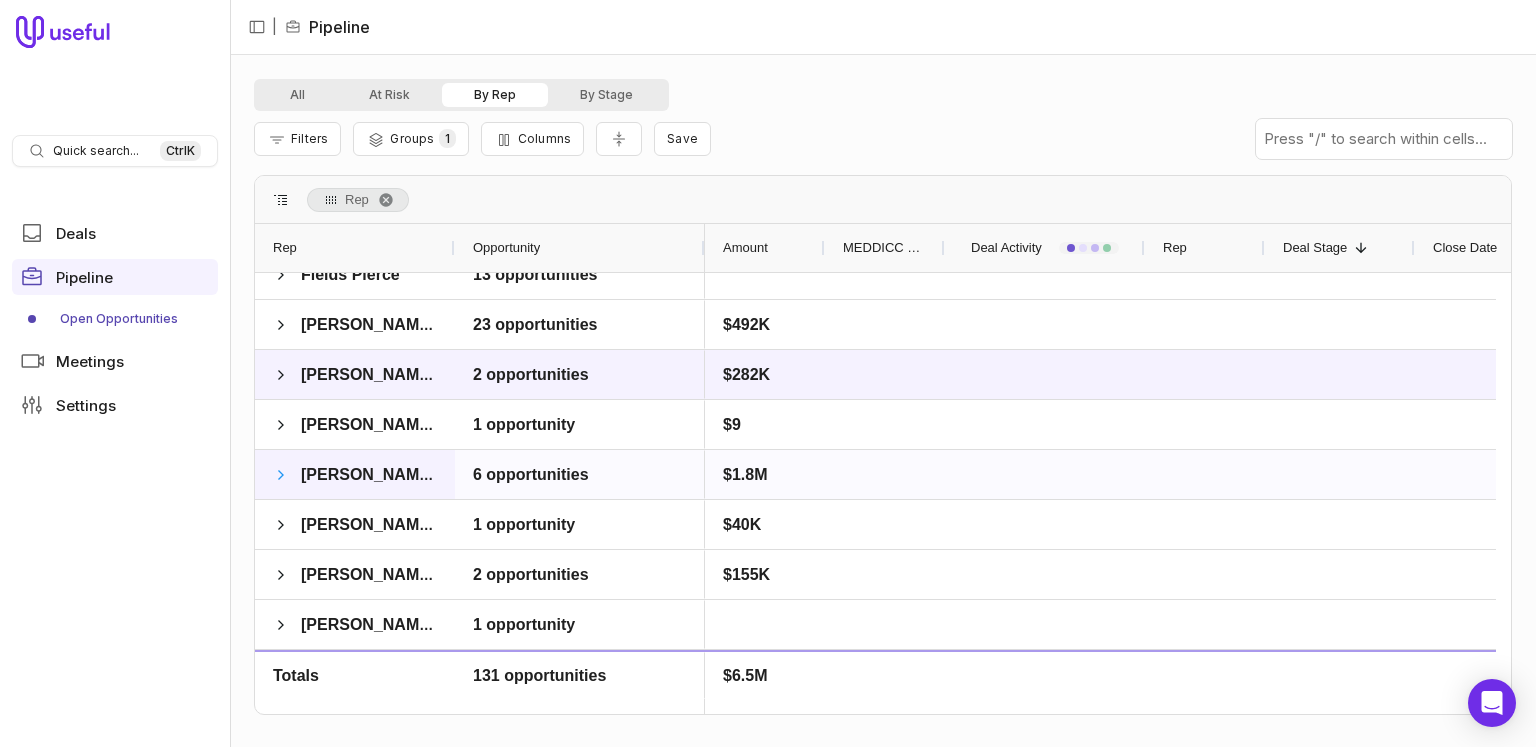 click at bounding box center (281, 475) 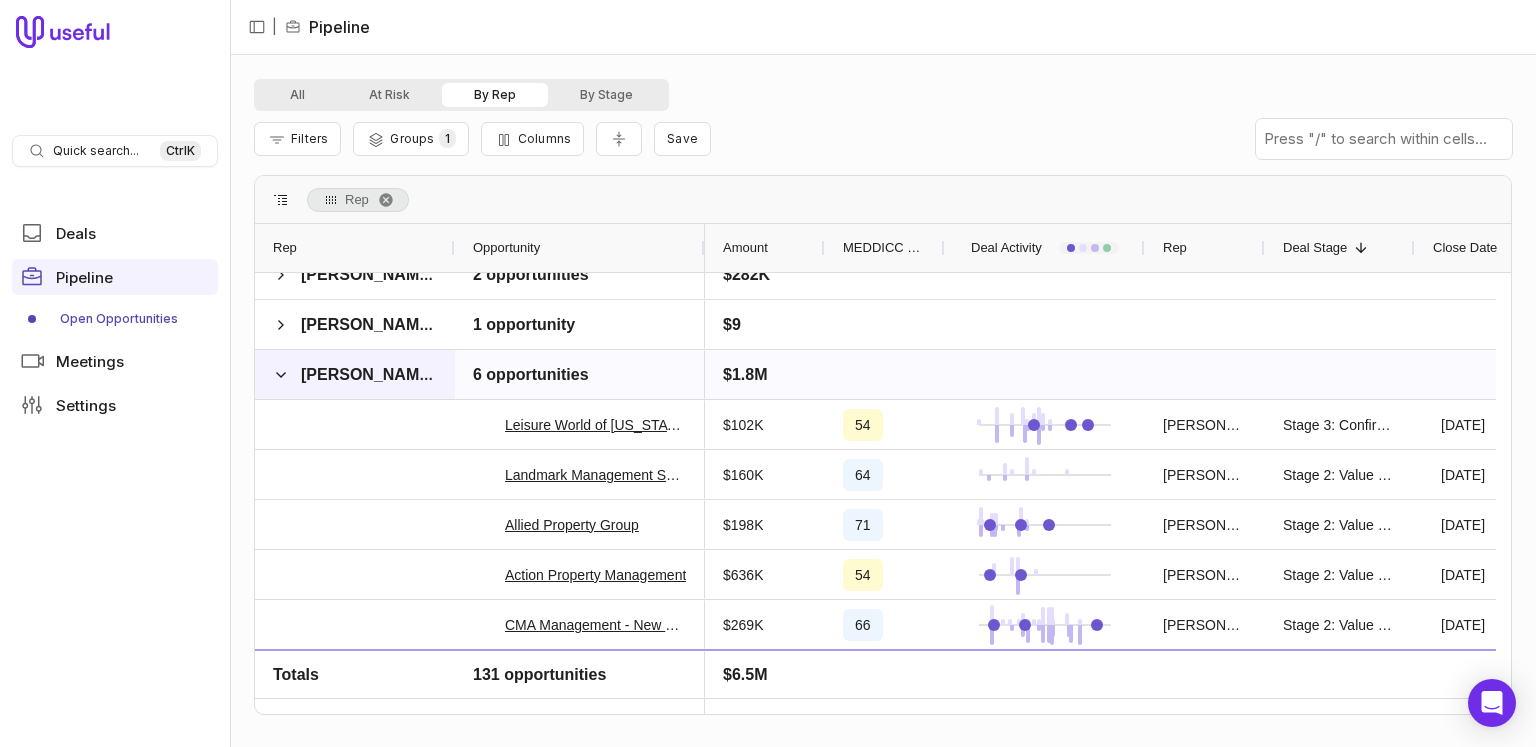 click on "[PERSON_NAME]" at bounding box center (355, 374) 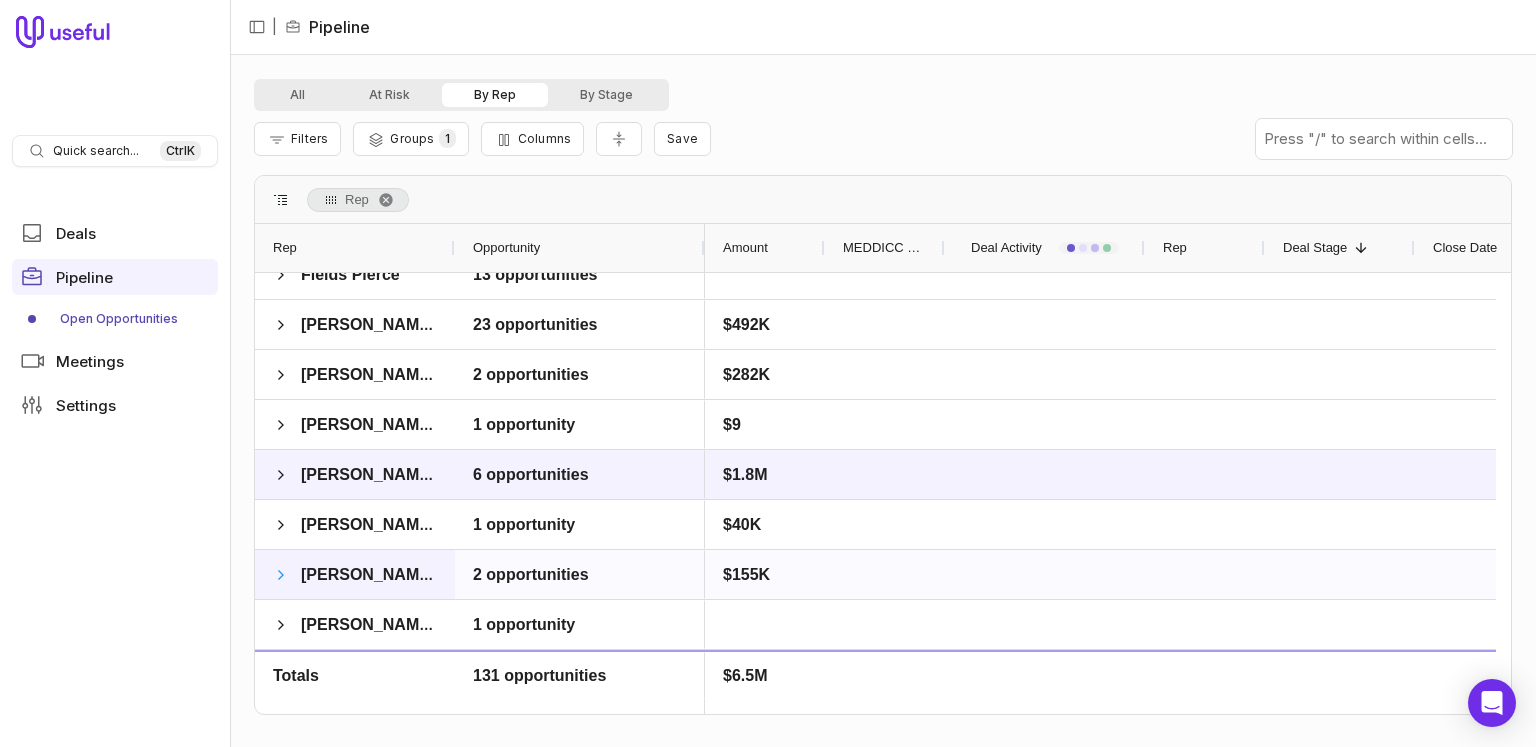 click at bounding box center [281, 575] 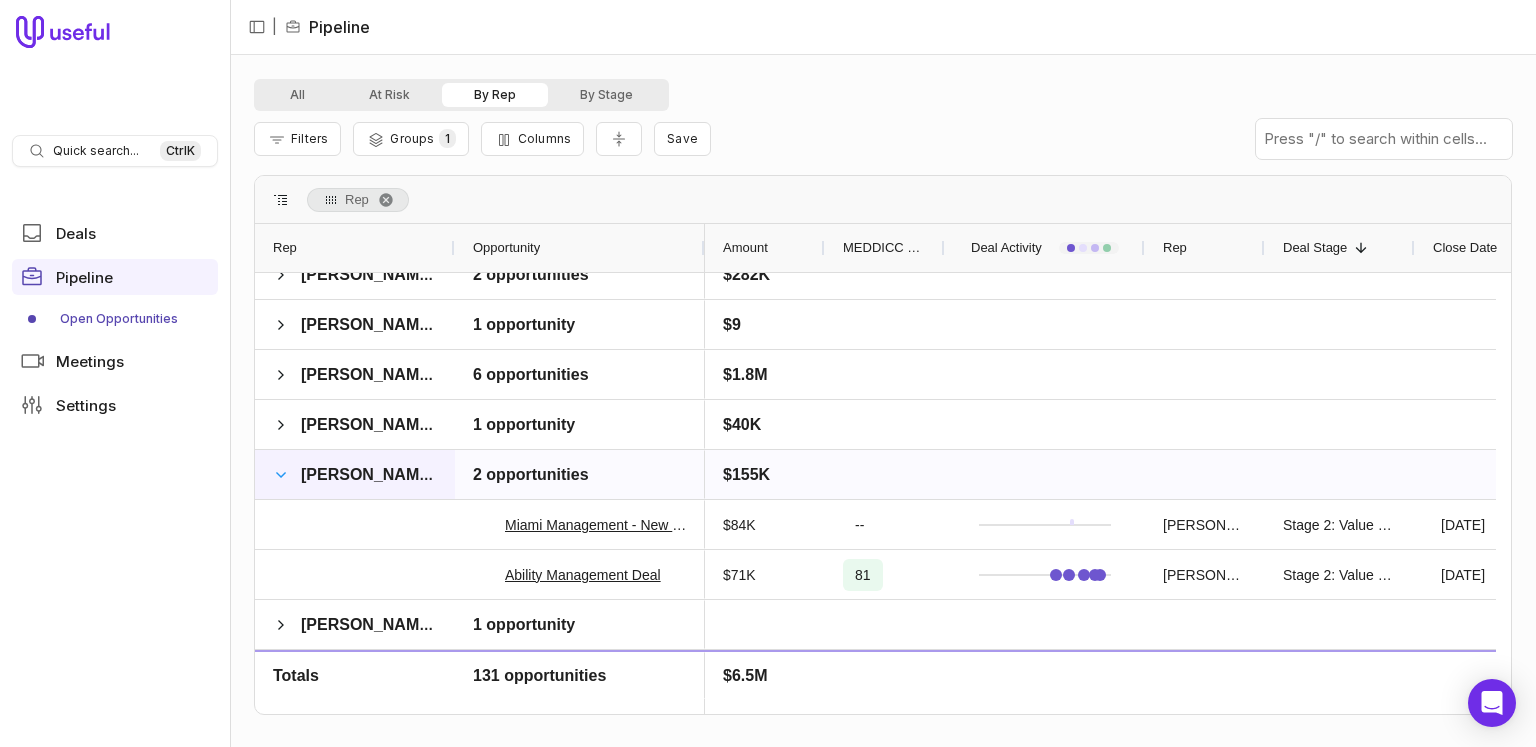 click at bounding box center [281, 475] 